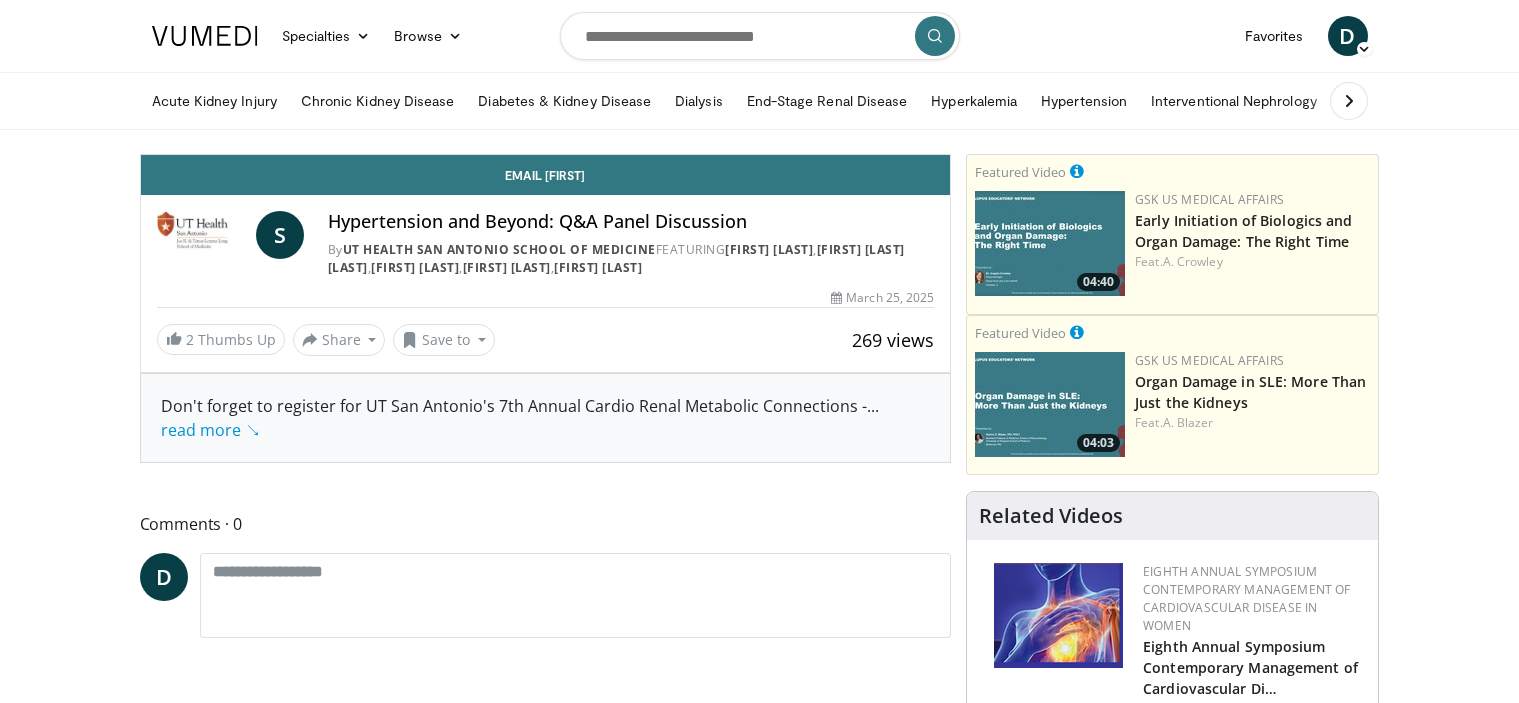 scroll, scrollTop: 0, scrollLeft: 0, axis: both 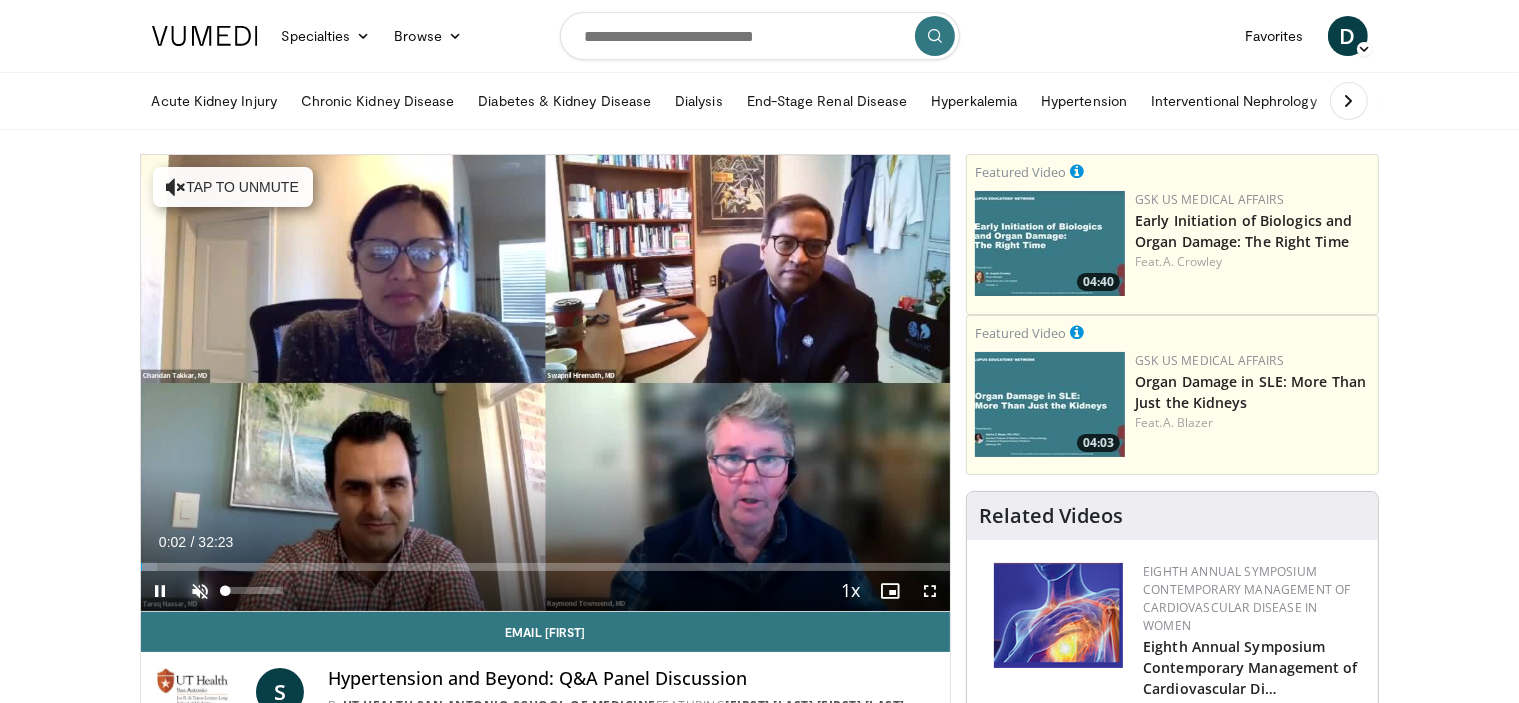 click at bounding box center [201, 591] 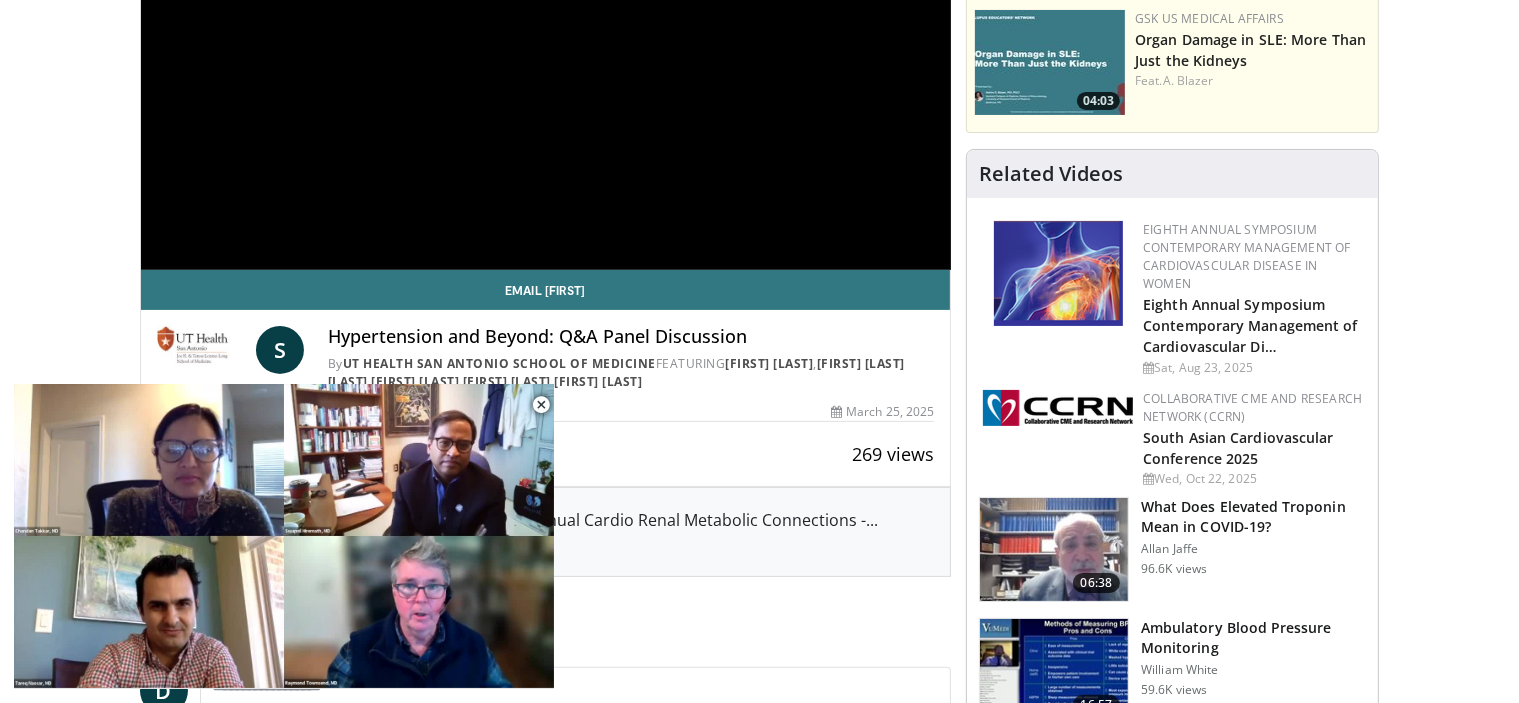 scroll, scrollTop: 351, scrollLeft: 0, axis: vertical 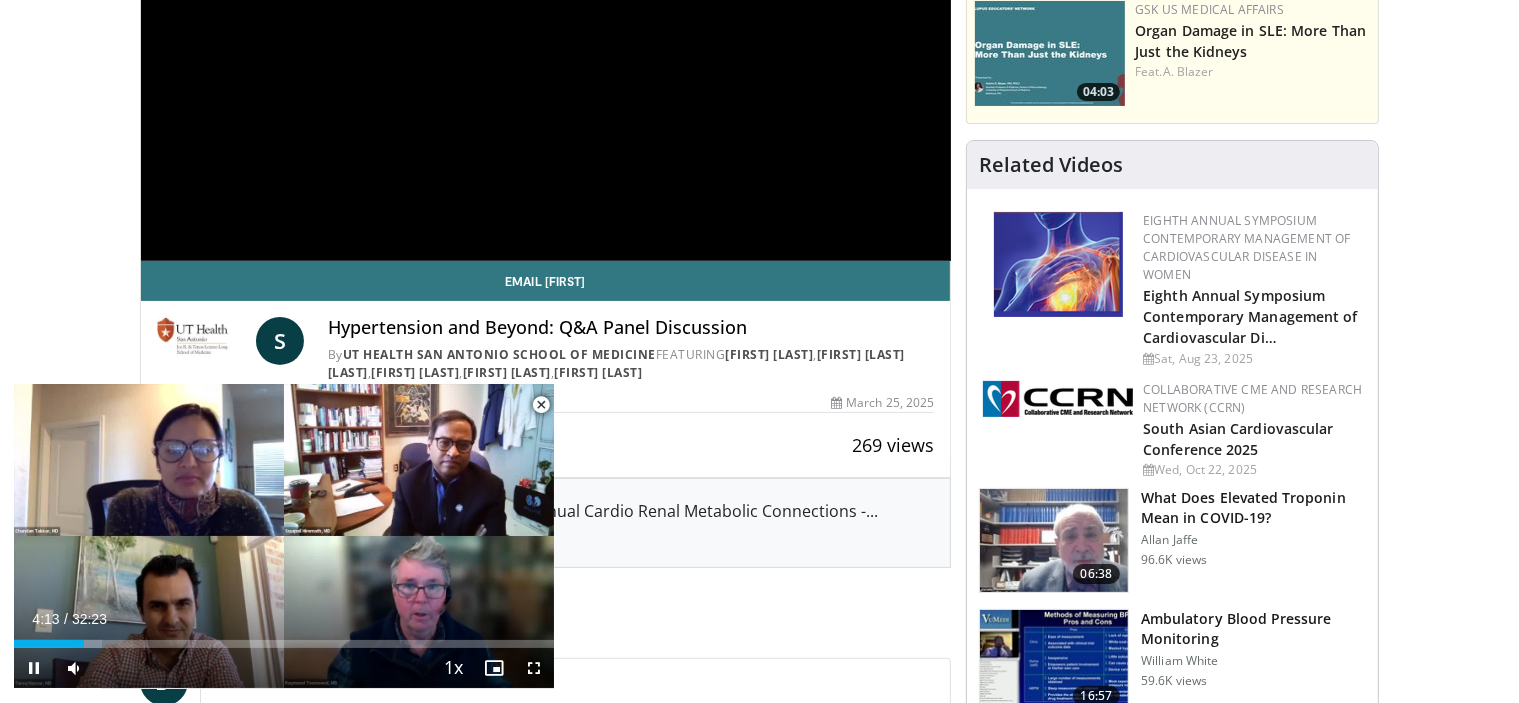 click at bounding box center (541, 405) 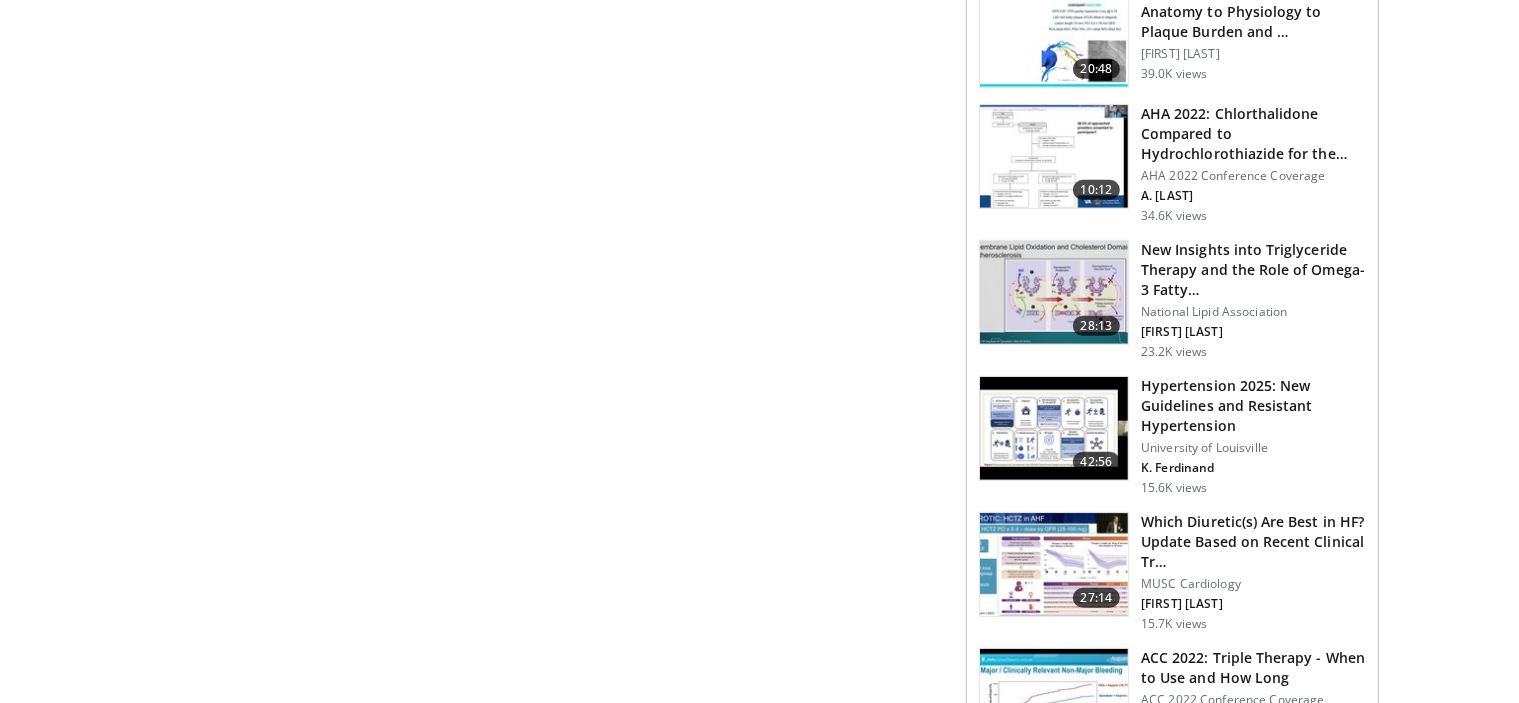 scroll, scrollTop: 1122, scrollLeft: 0, axis: vertical 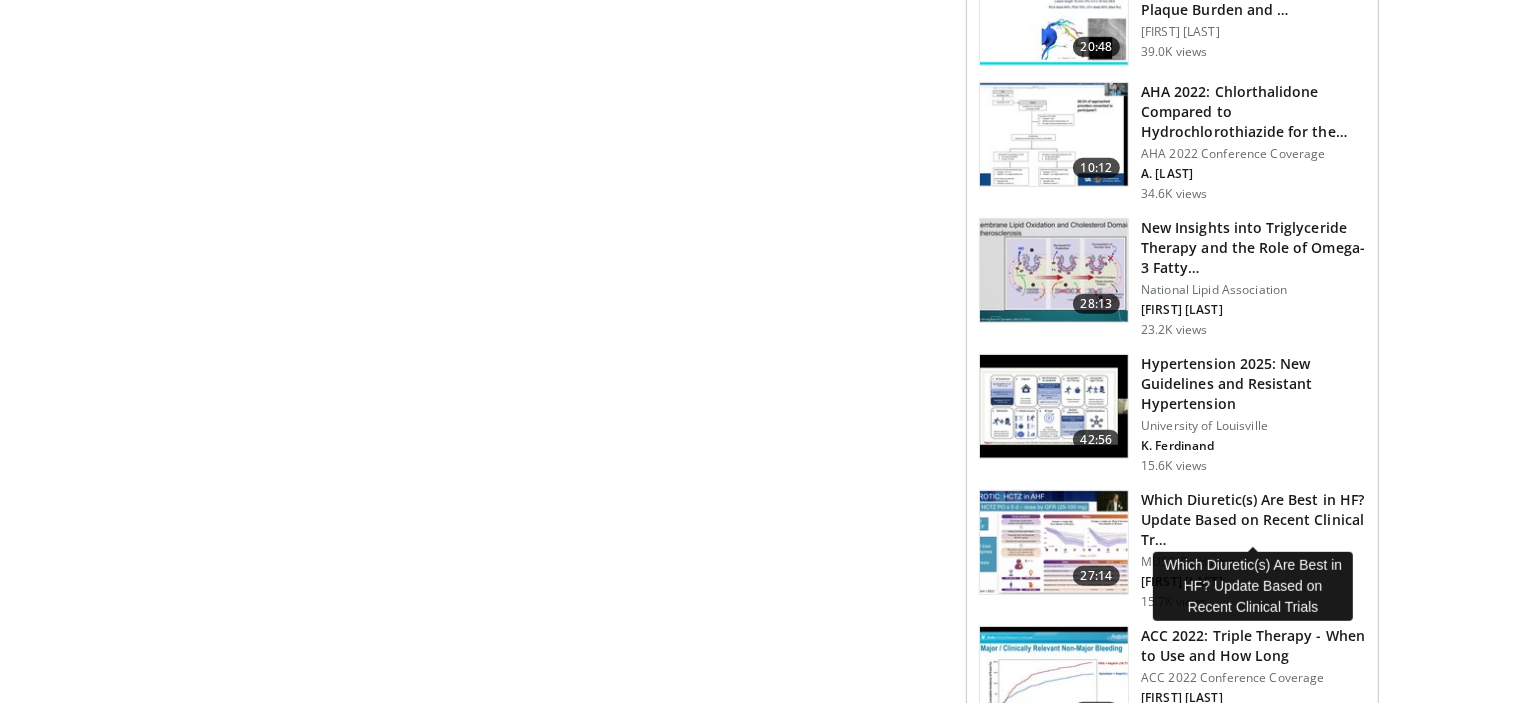click on "Which Diuretic(s) Are Best in HF? Update Based on Recent Clinical Tr…" at bounding box center [1253, 520] 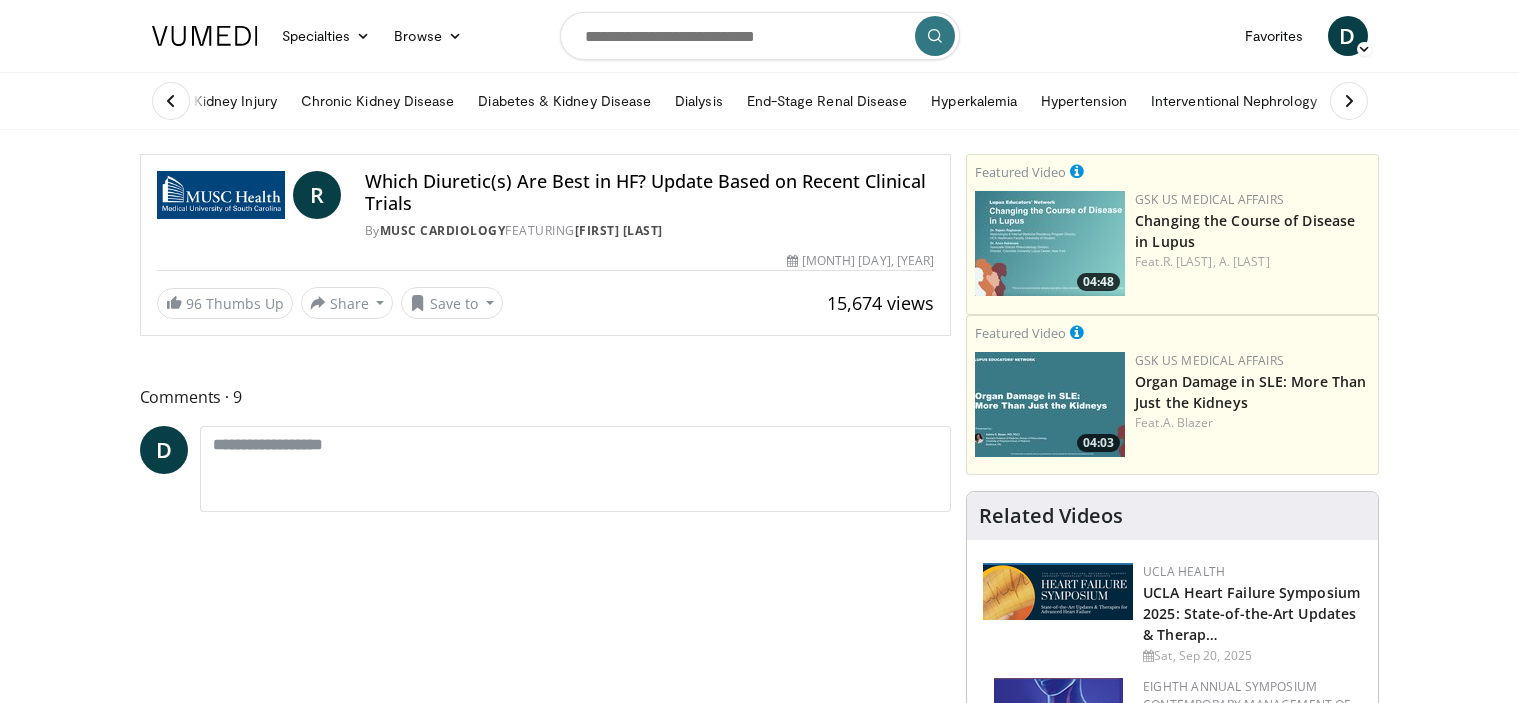 scroll, scrollTop: 0, scrollLeft: 0, axis: both 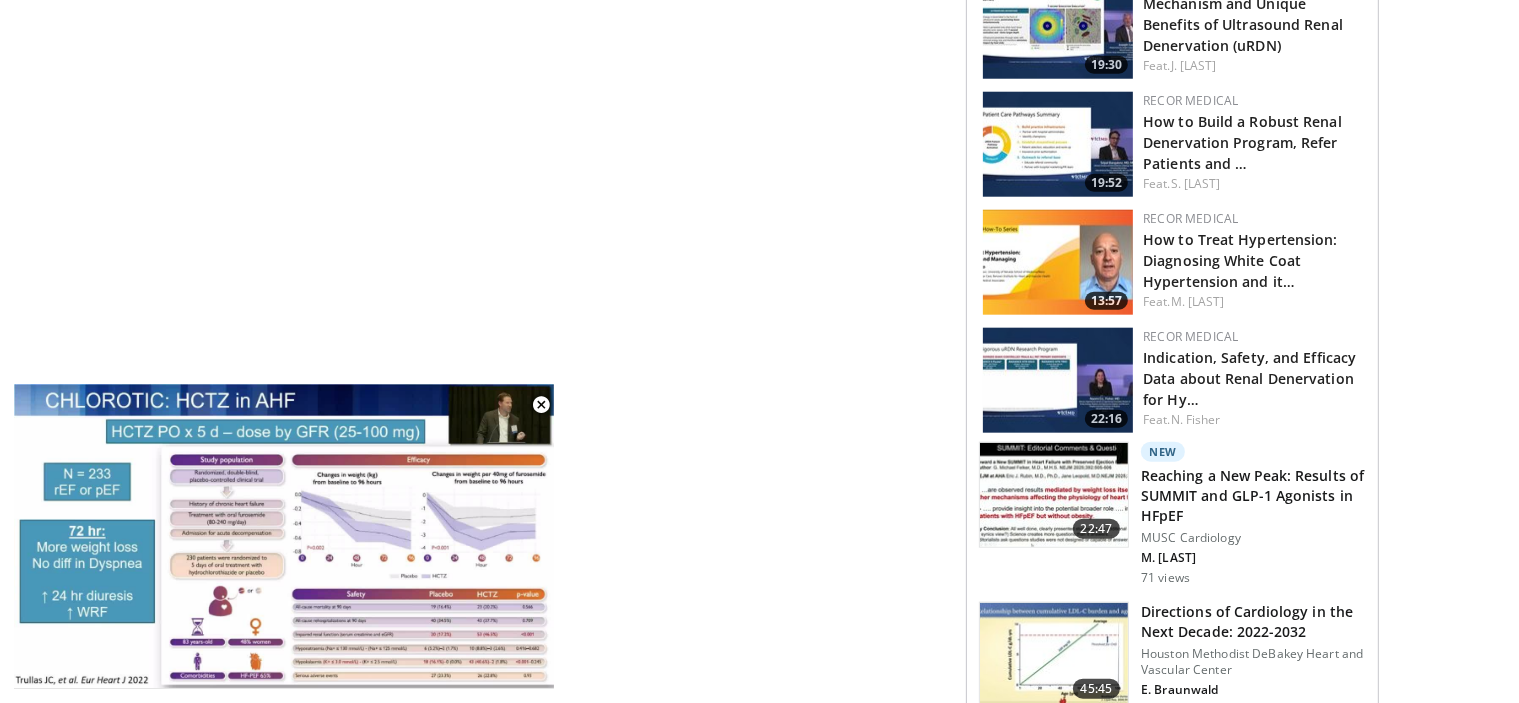 click on "Reaching a New Peak: Results of SUMMIT and GLP-1 Agonists in HFpEF" at bounding box center (1253, 496) 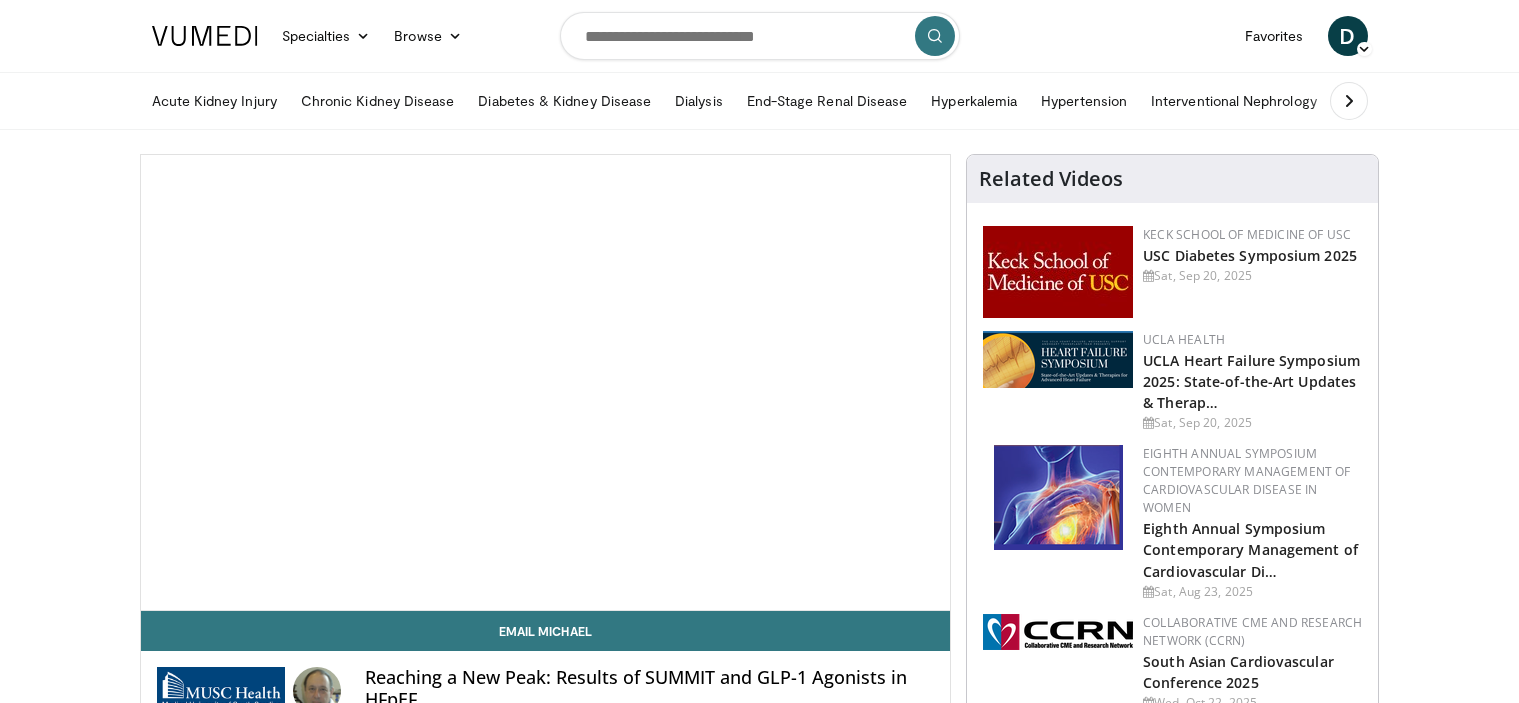 scroll, scrollTop: 0, scrollLeft: 0, axis: both 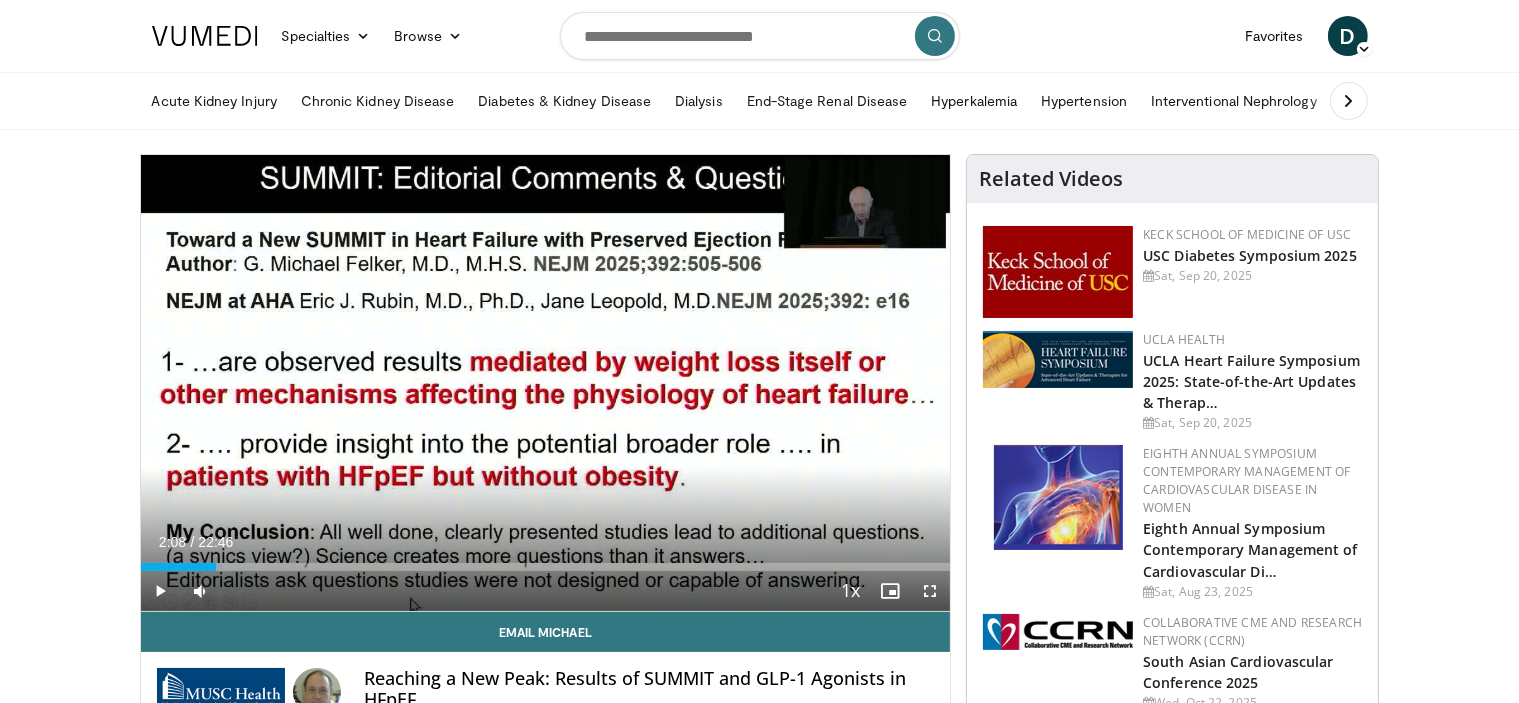 drag, startPoint x: 229, startPoint y: 565, endPoint x: 216, endPoint y: 563, distance: 13.152946 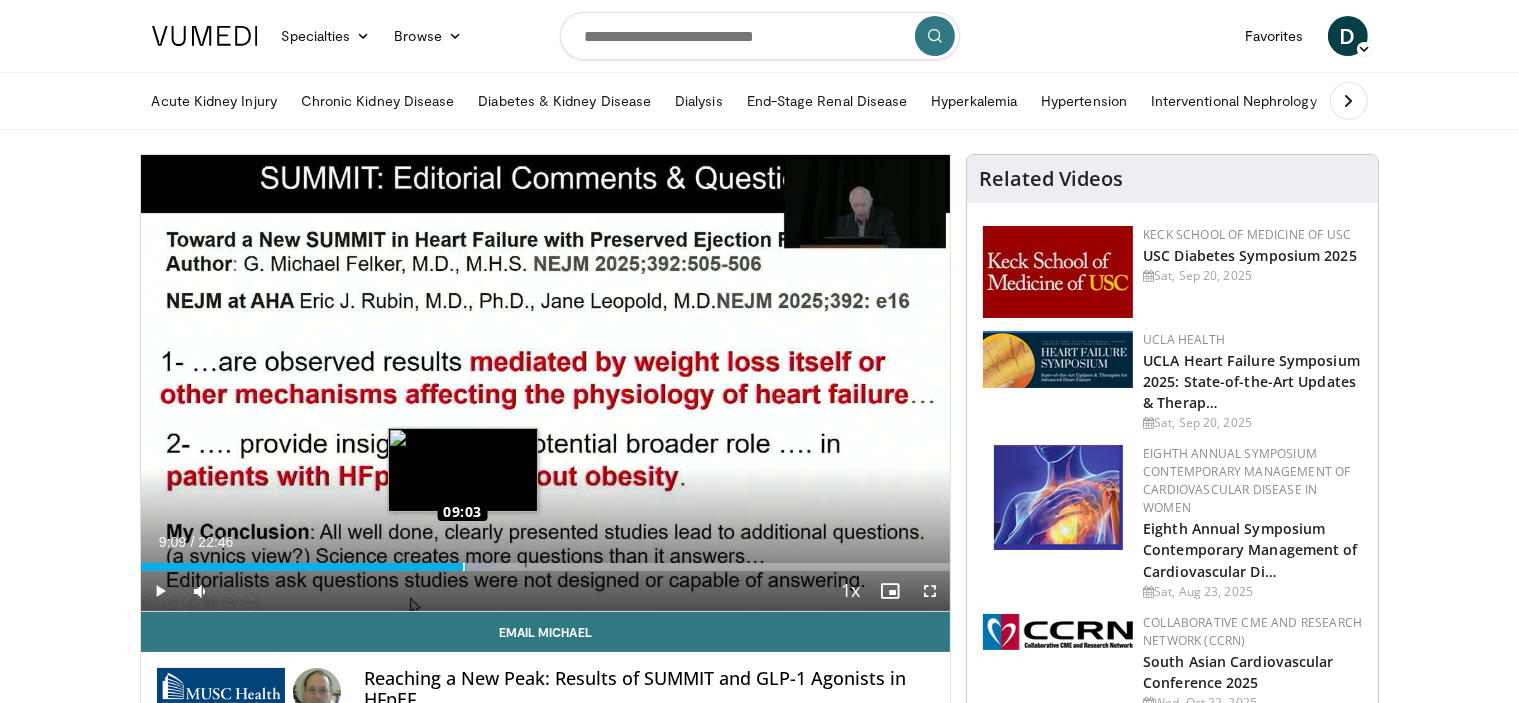 drag, startPoint x: 345, startPoint y: 559, endPoint x: 466, endPoint y: 567, distance: 121.264175 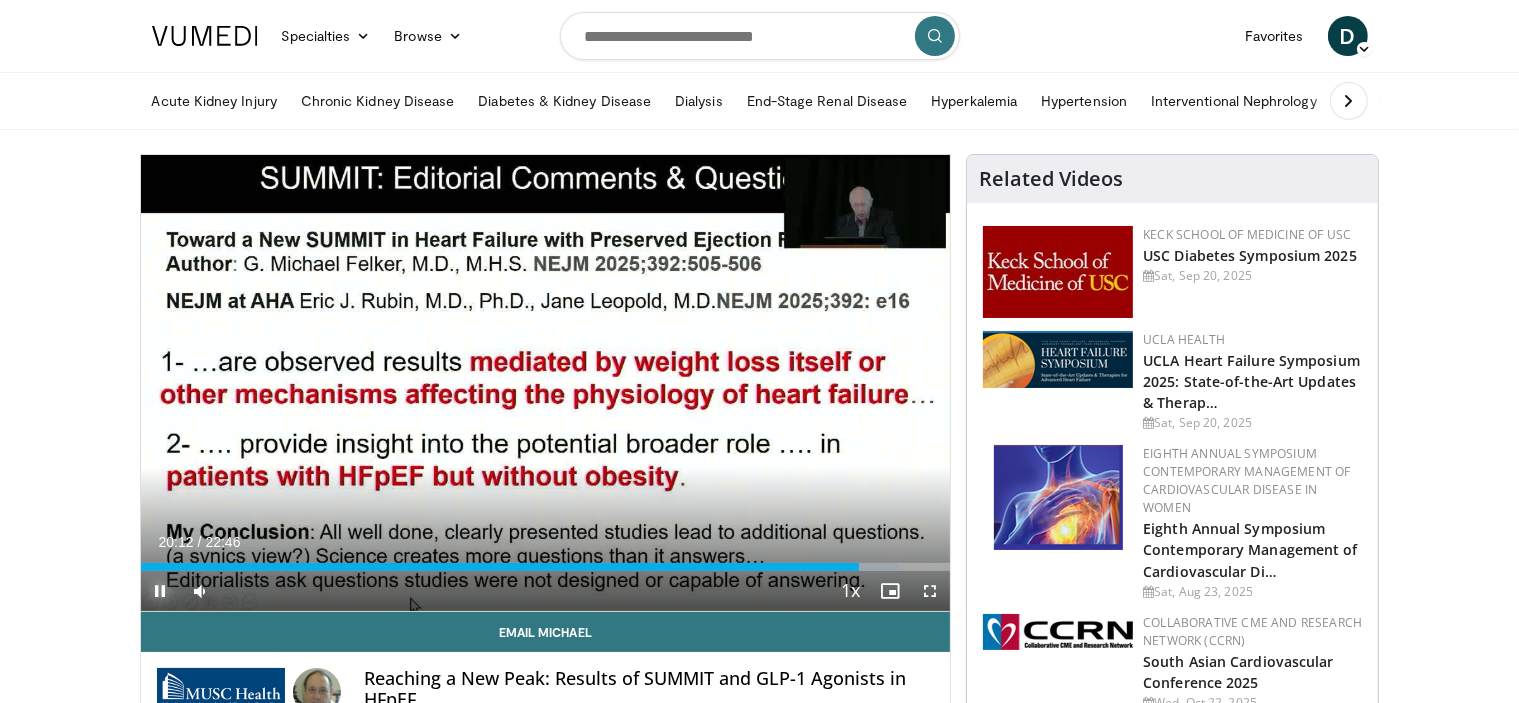 click at bounding box center [161, 591] 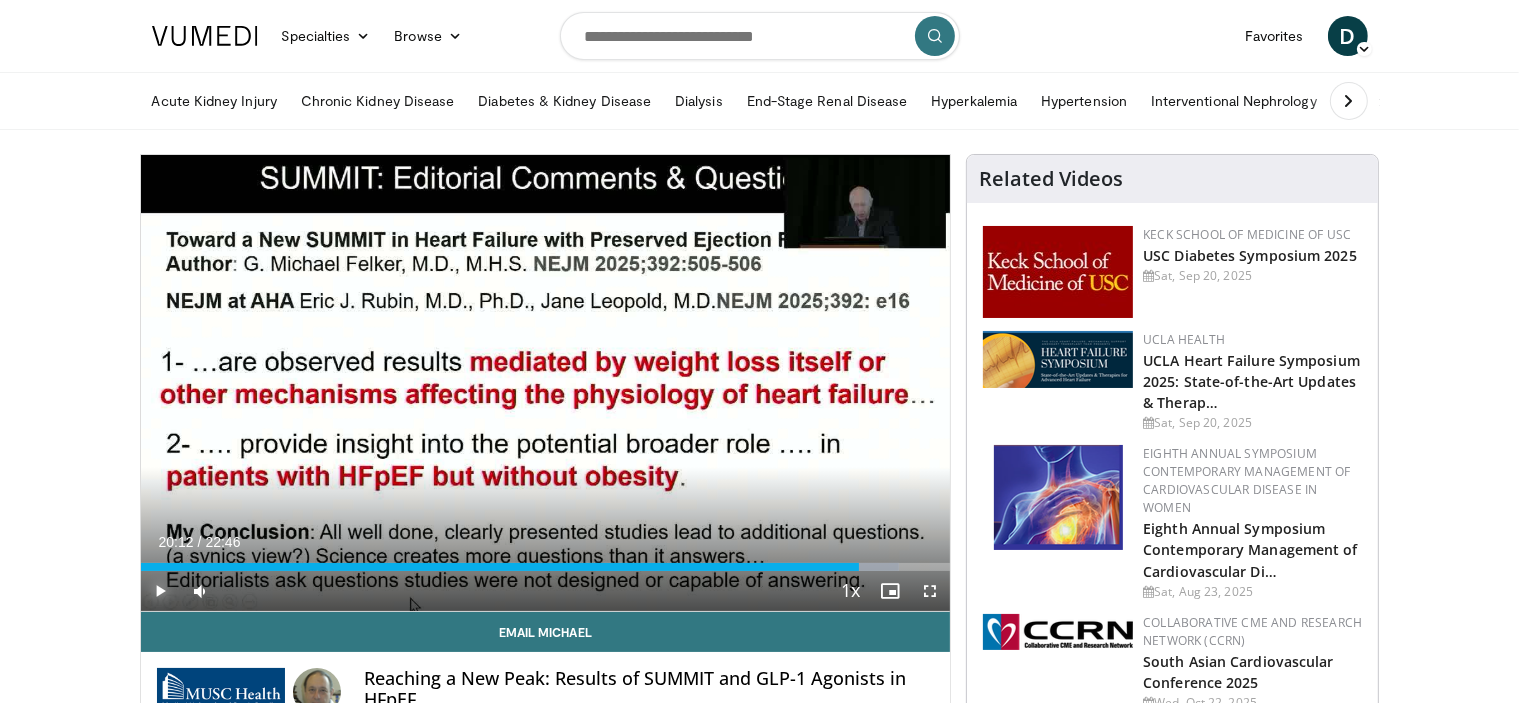 click at bounding box center [161, 591] 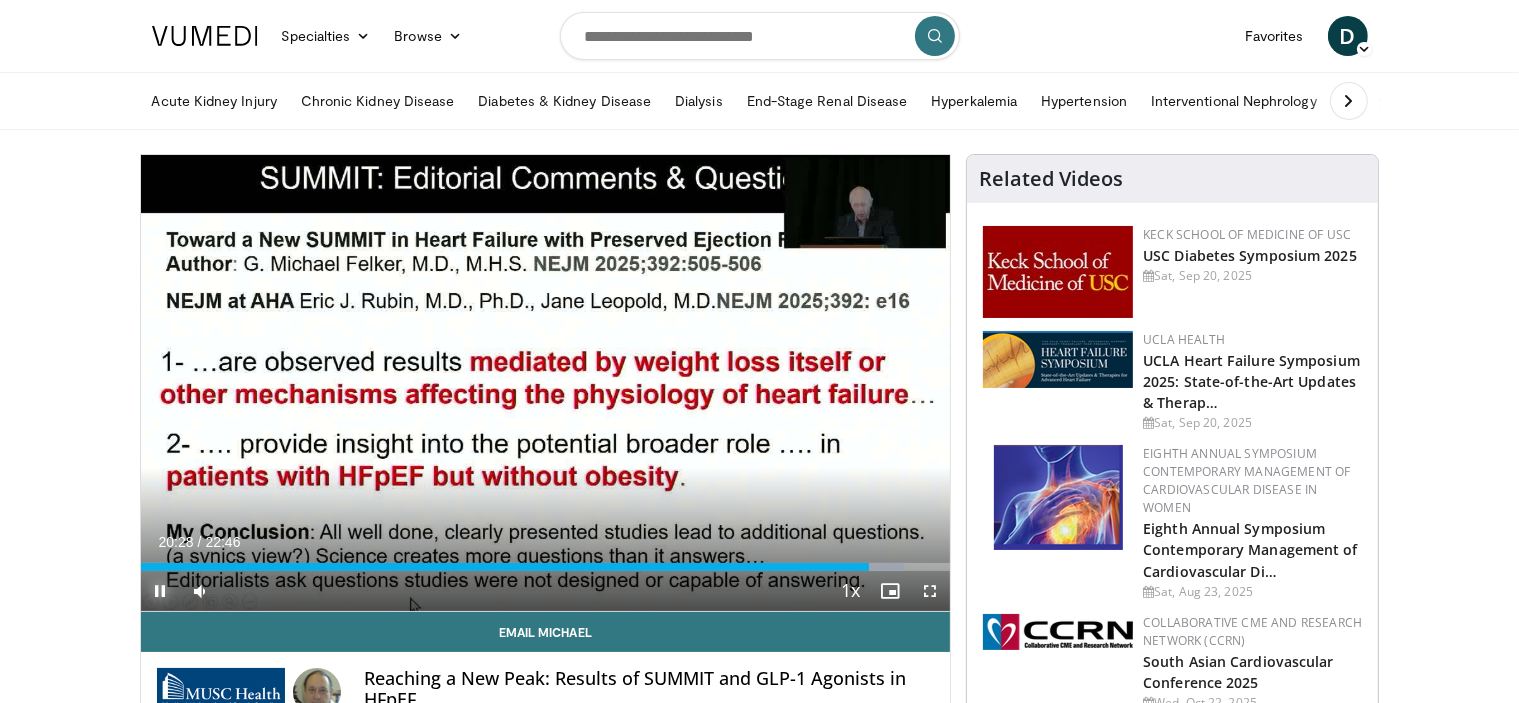 click at bounding box center [161, 591] 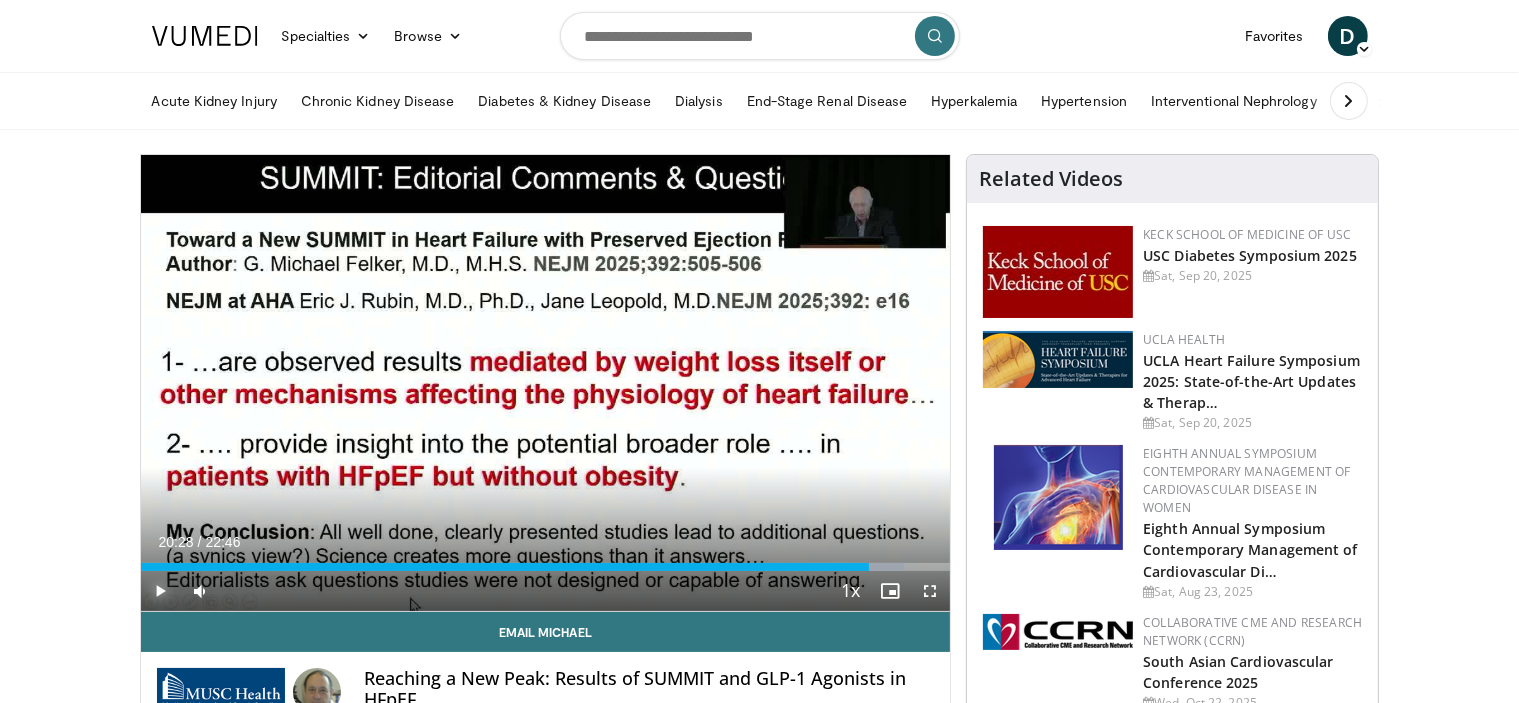 click at bounding box center (161, 591) 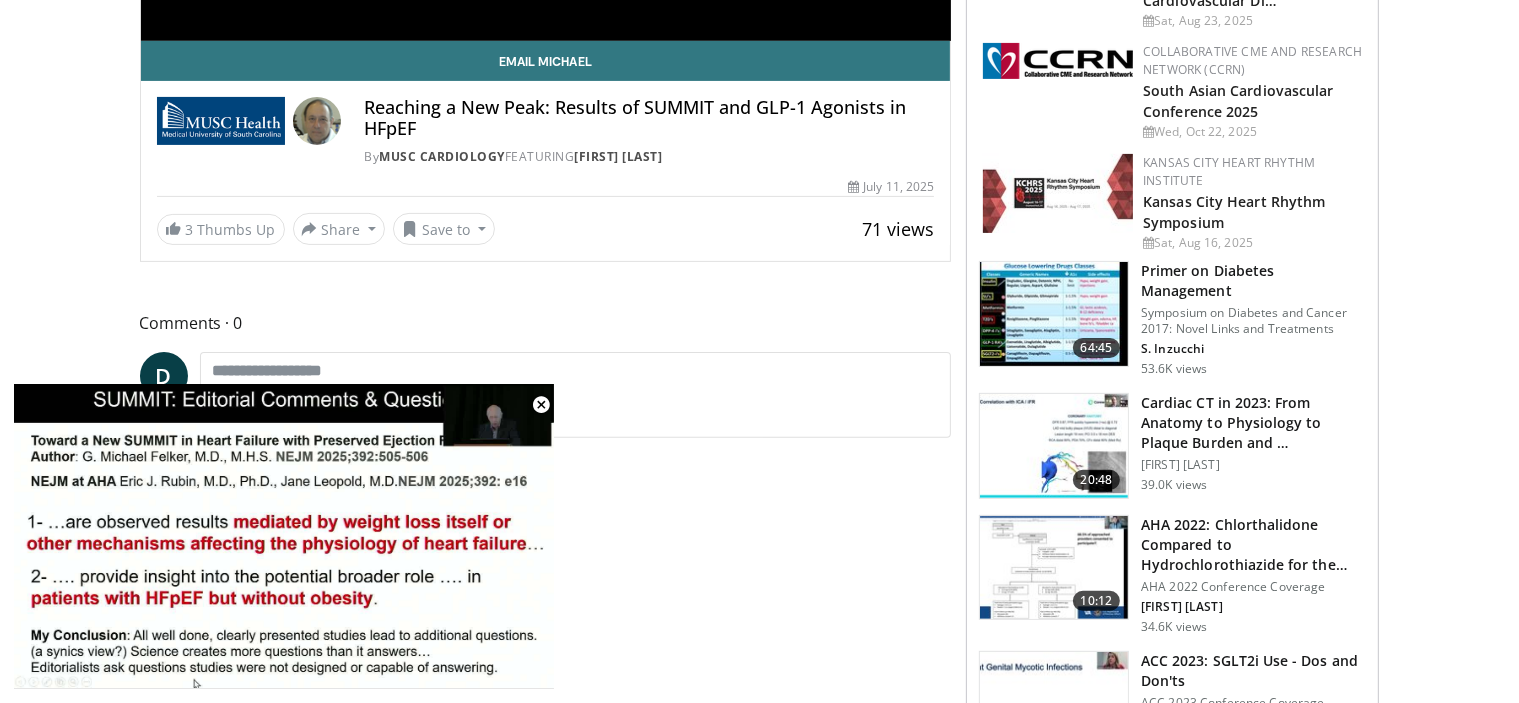 scroll, scrollTop: 576, scrollLeft: 0, axis: vertical 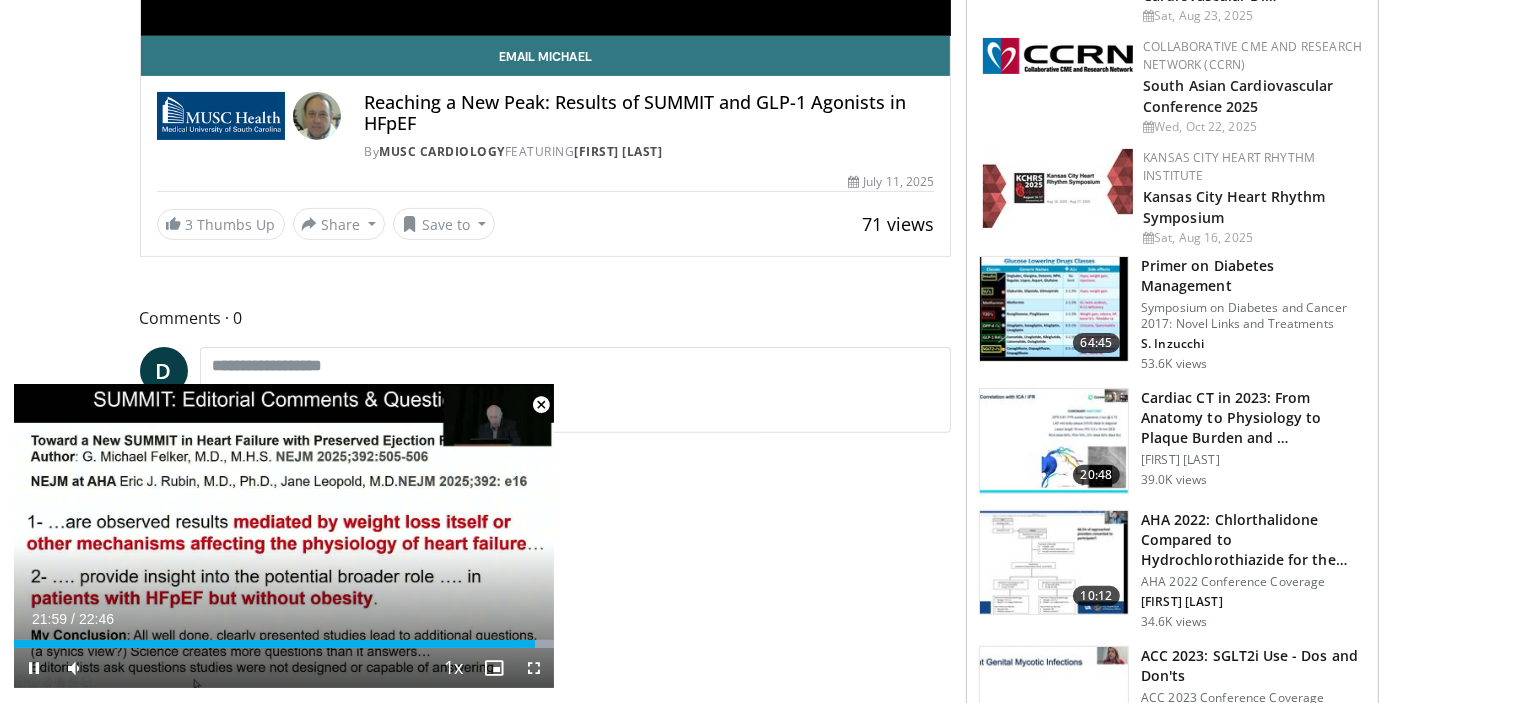 click at bounding box center [541, 405] 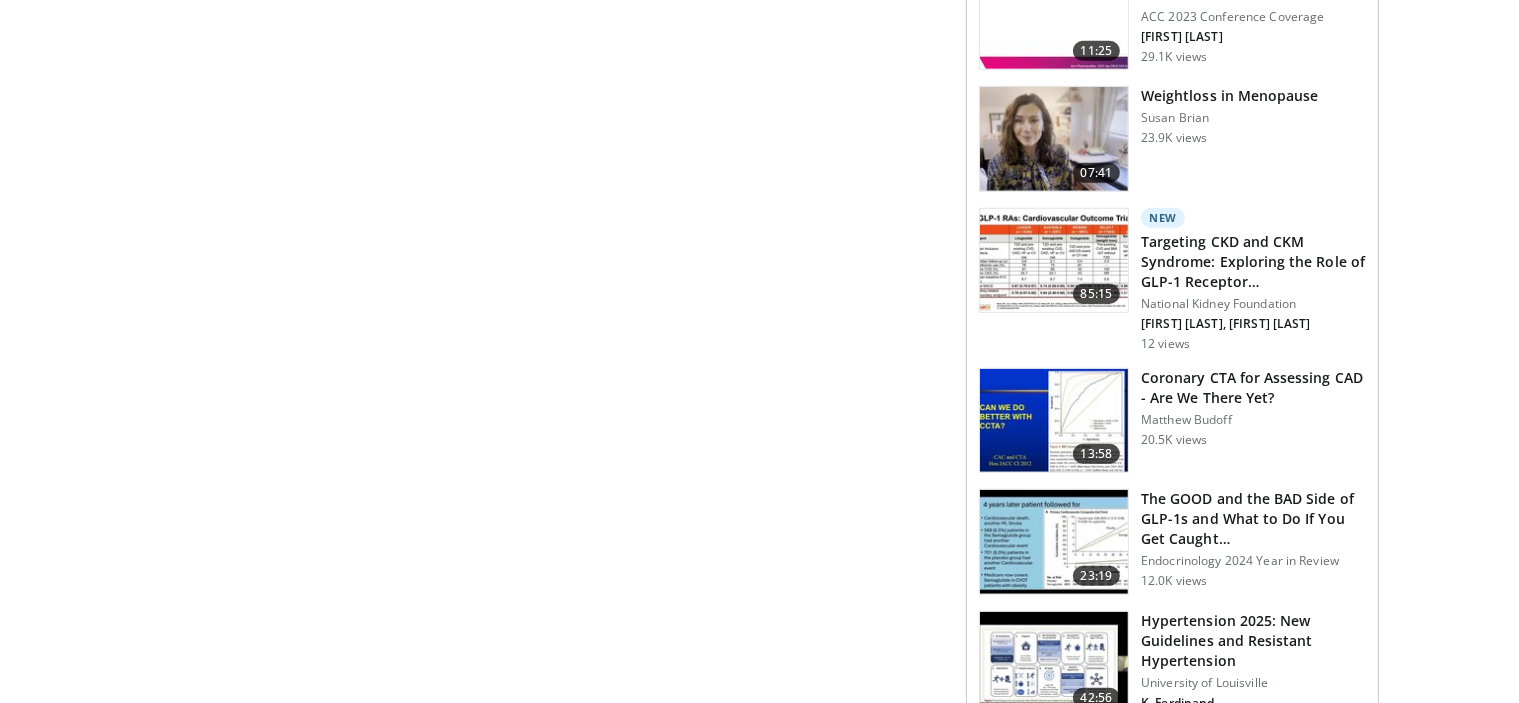 scroll, scrollTop: 1266, scrollLeft: 0, axis: vertical 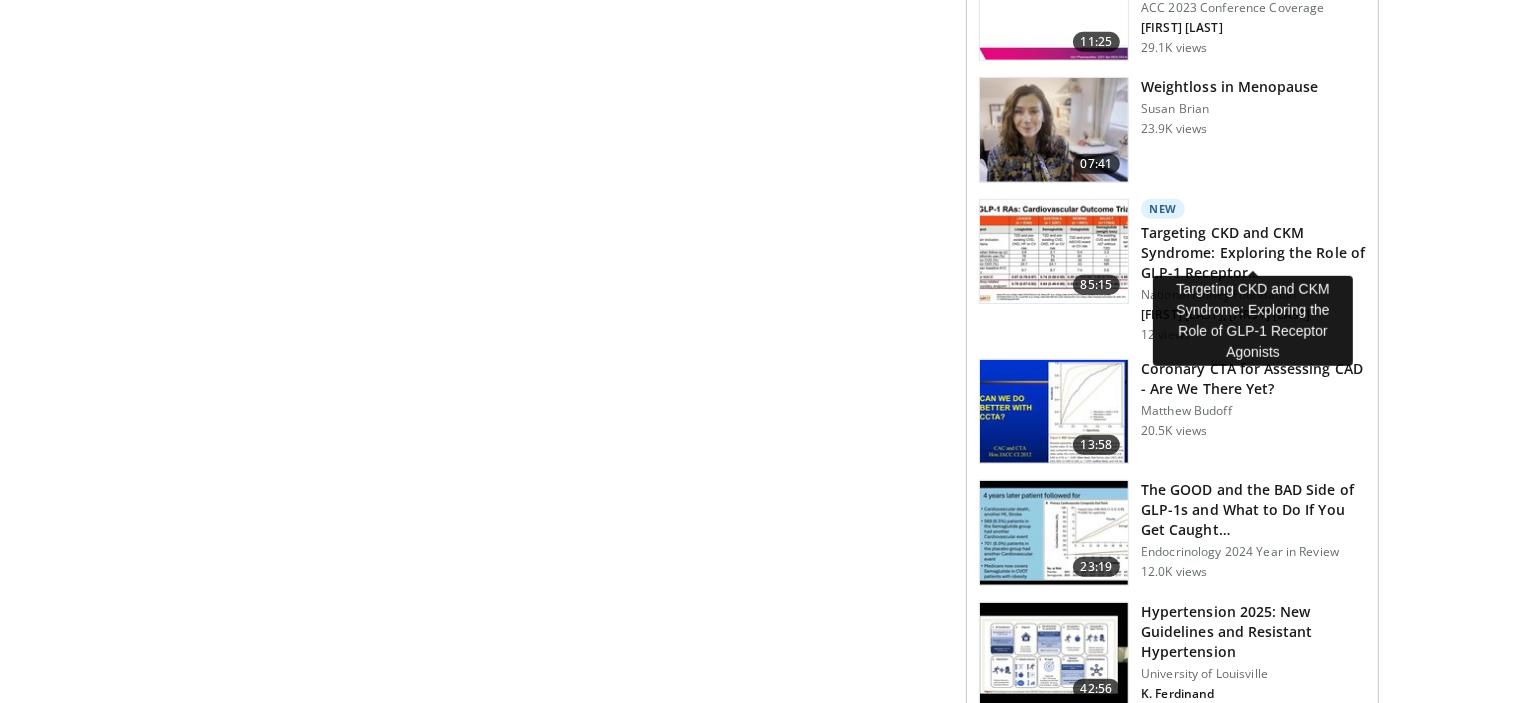 click on "Targeting CKD and CKM Syndrome: Exploring the Role of GLP-1 Receptor…" at bounding box center [1253, 253] 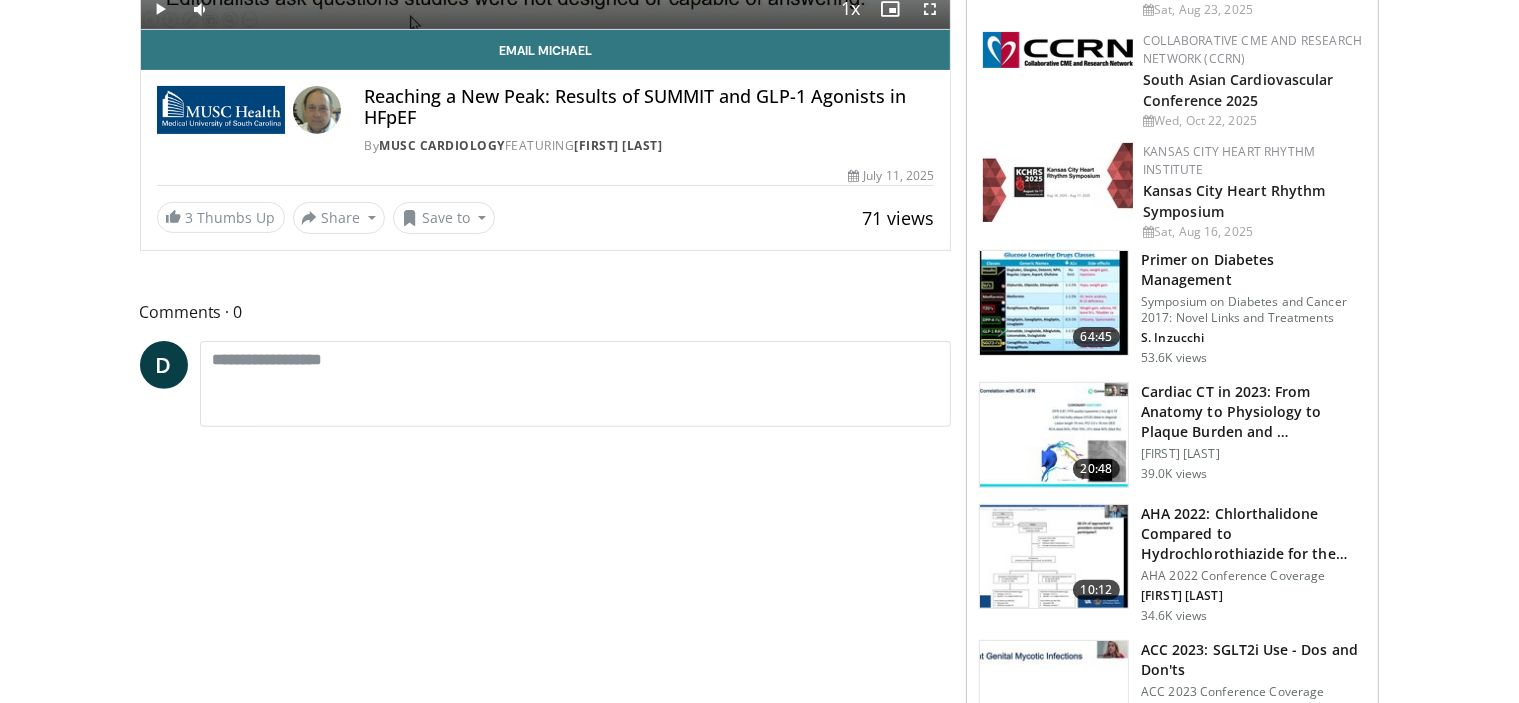 scroll, scrollTop: 586, scrollLeft: 0, axis: vertical 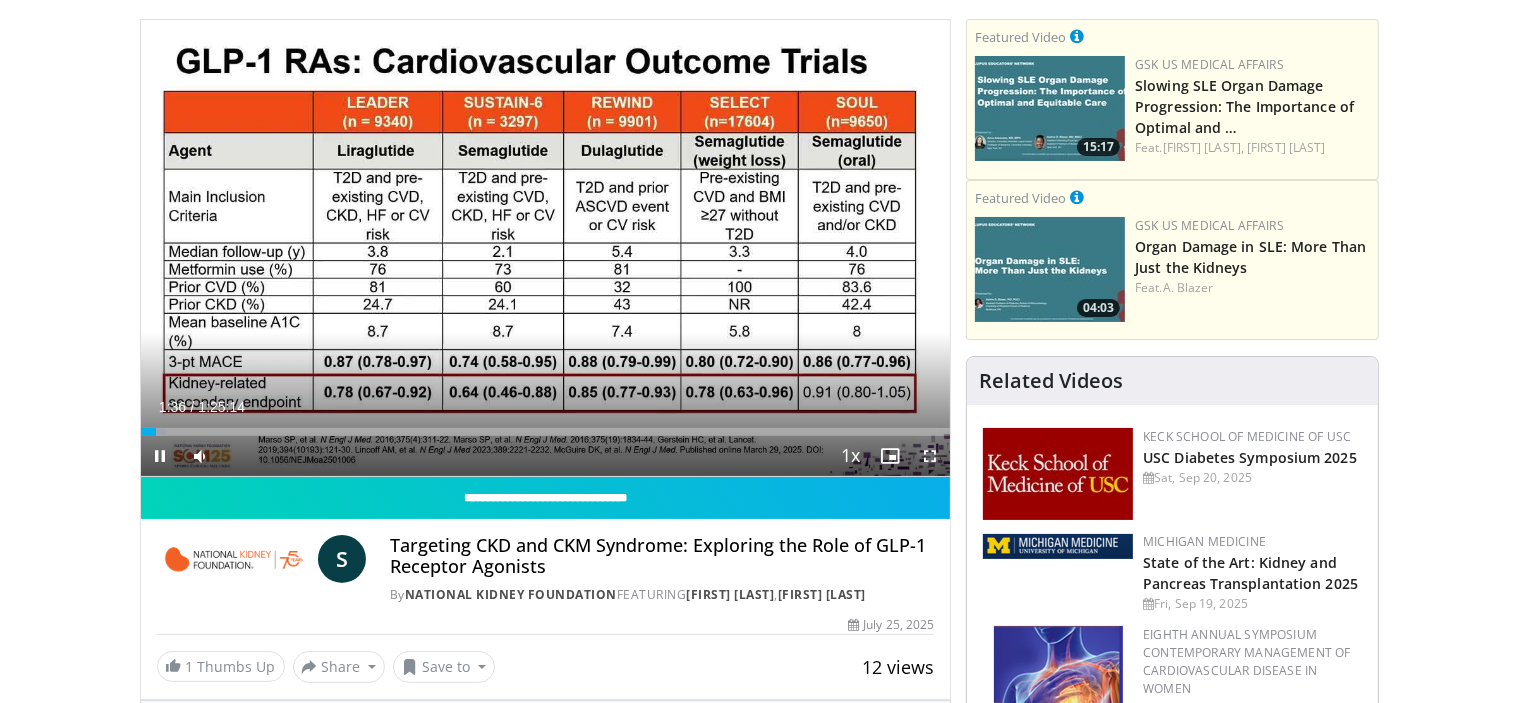 click at bounding box center (930, 456) 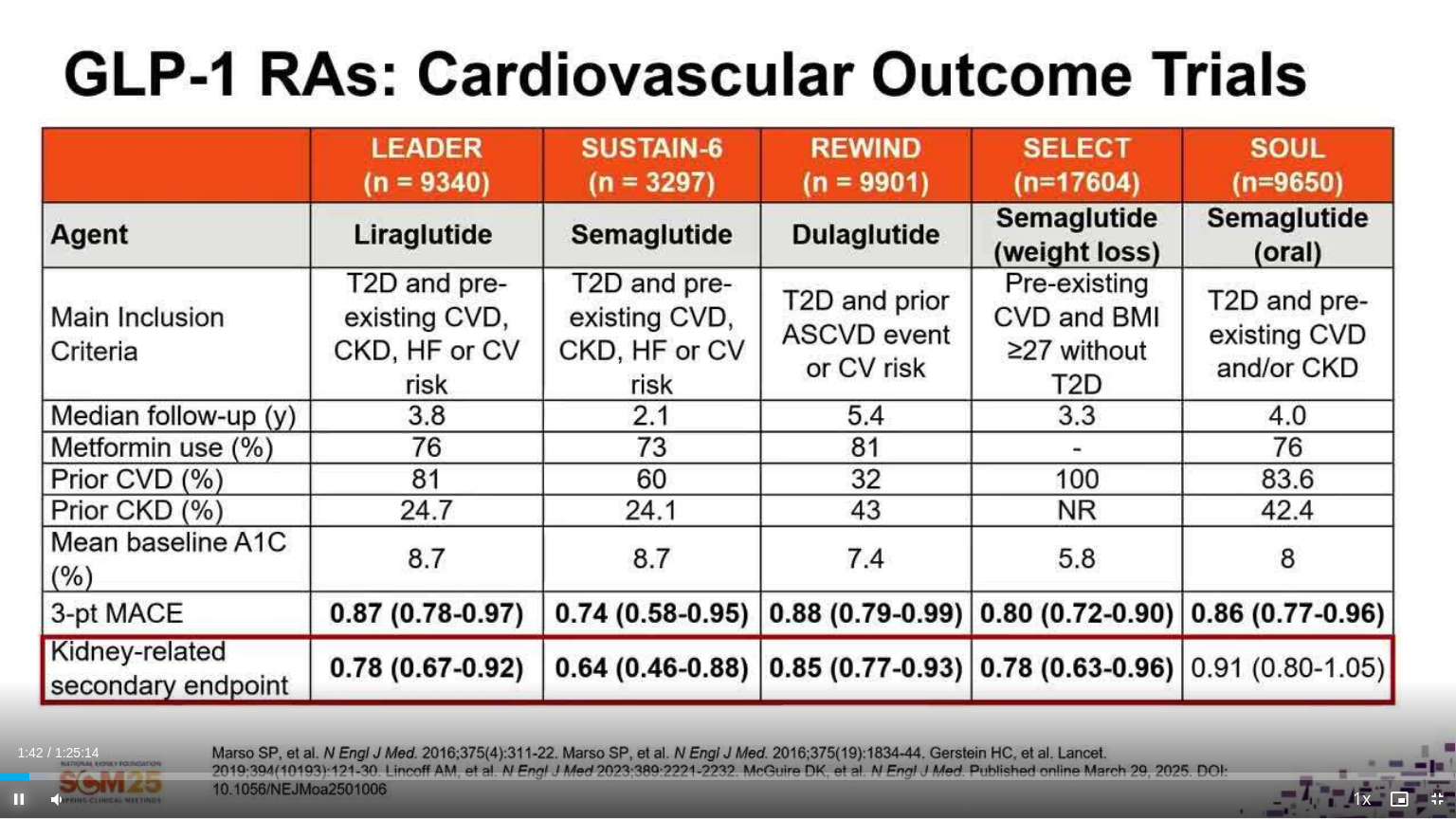 click at bounding box center [19, 799] 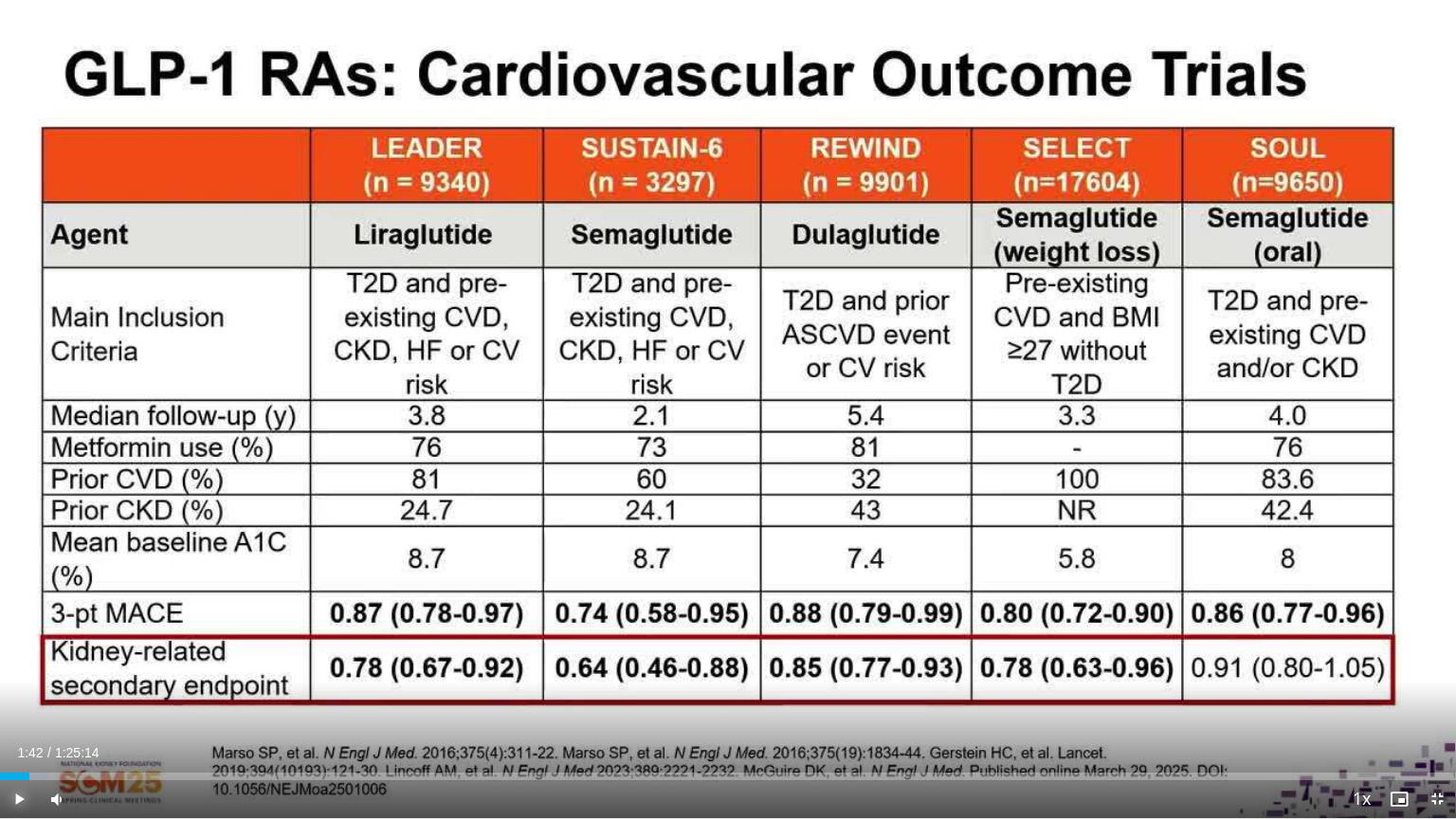 click at bounding box center [19, 799] 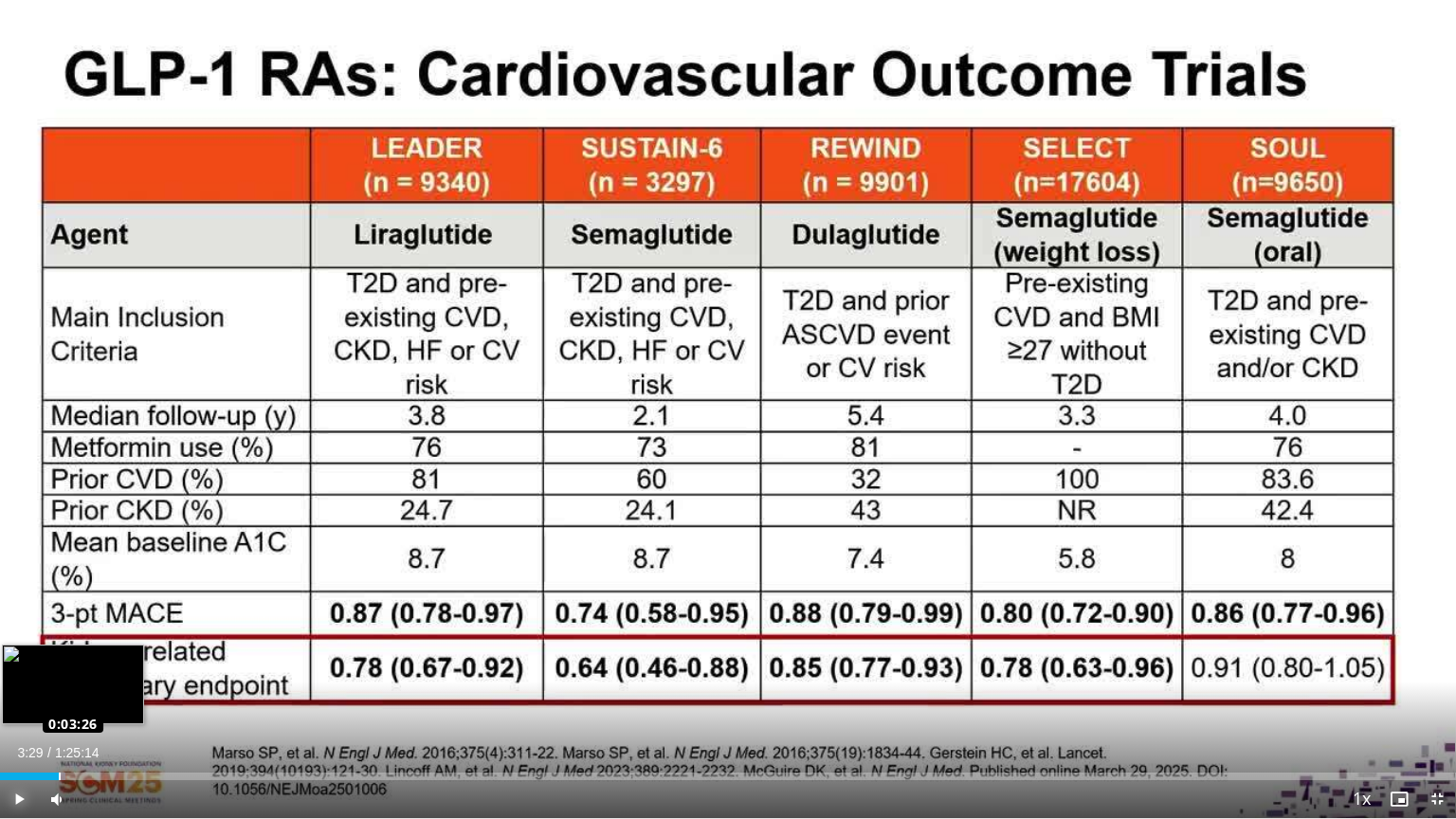 drag, startPoint x: 36, startPoint y: 773, endPoint x: 60, endPoint y: 772, distance: 24.020824 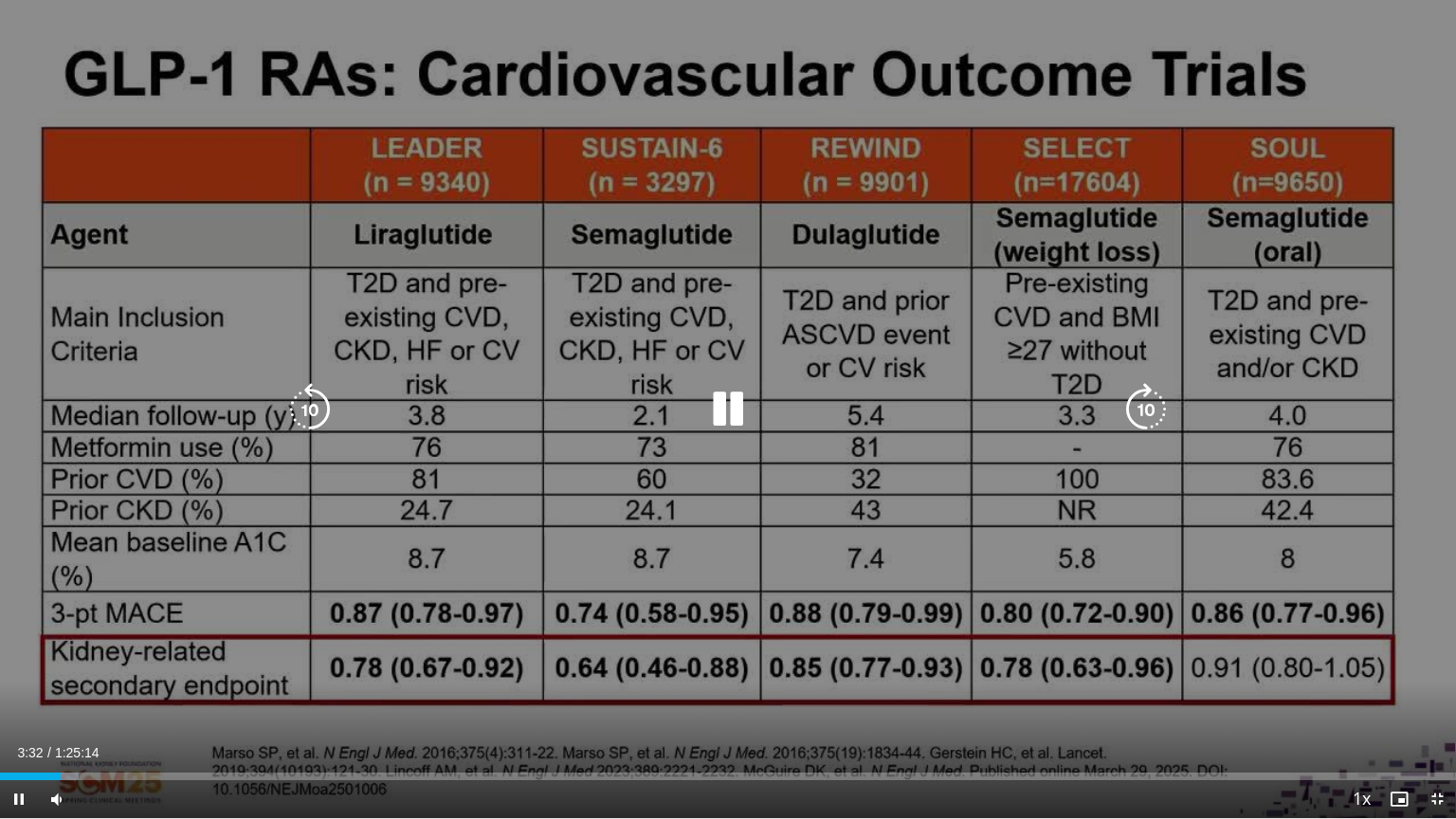drag, startPoint x: 60, startPoint y: 772, endPoint x: 95, endPoint y: 773, distance: 35.01428 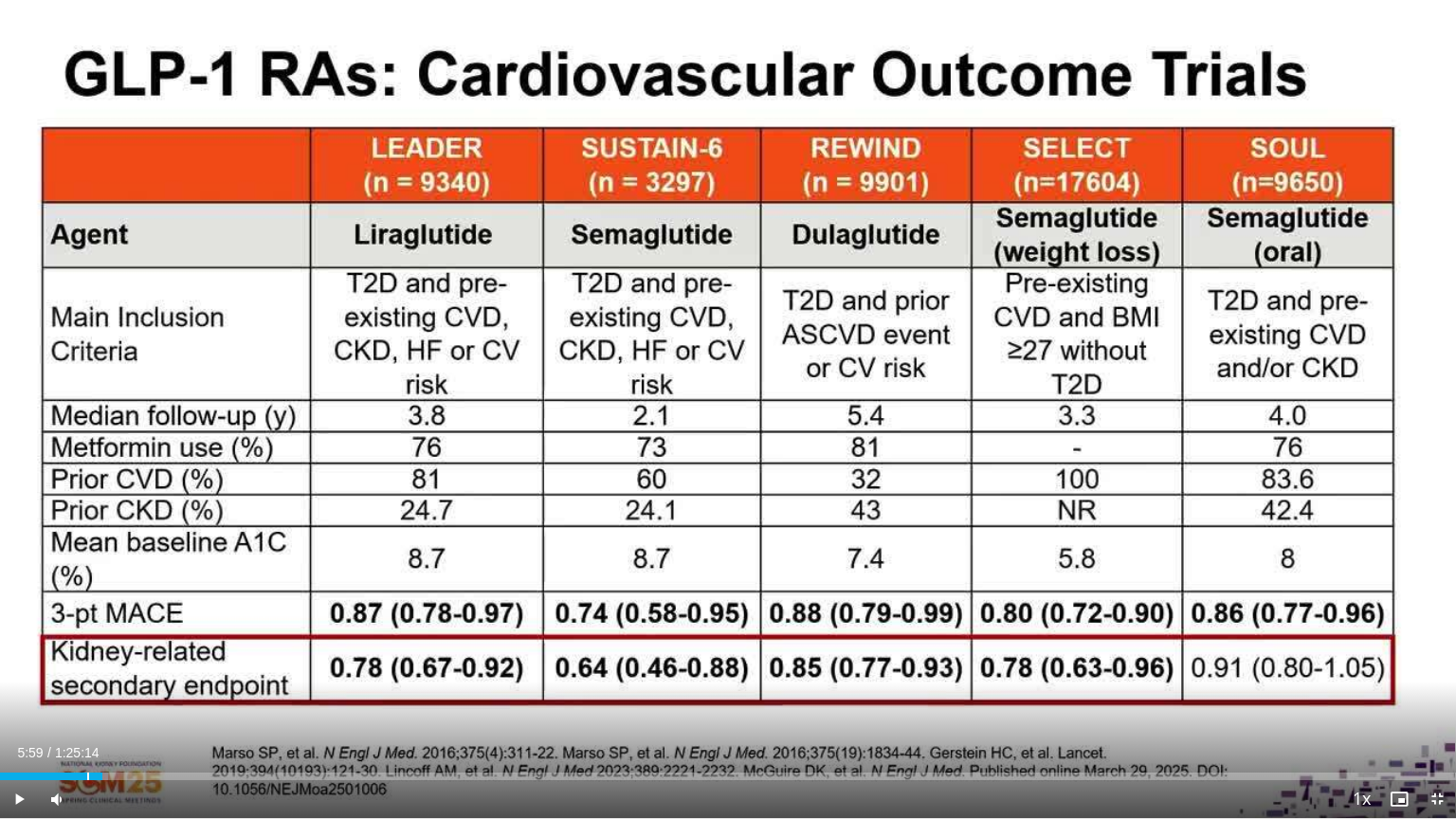 drag, startPoint x: 70, startPoint y: 777, endPoint x: 102, endPoint y: 781, distance: 32.249031 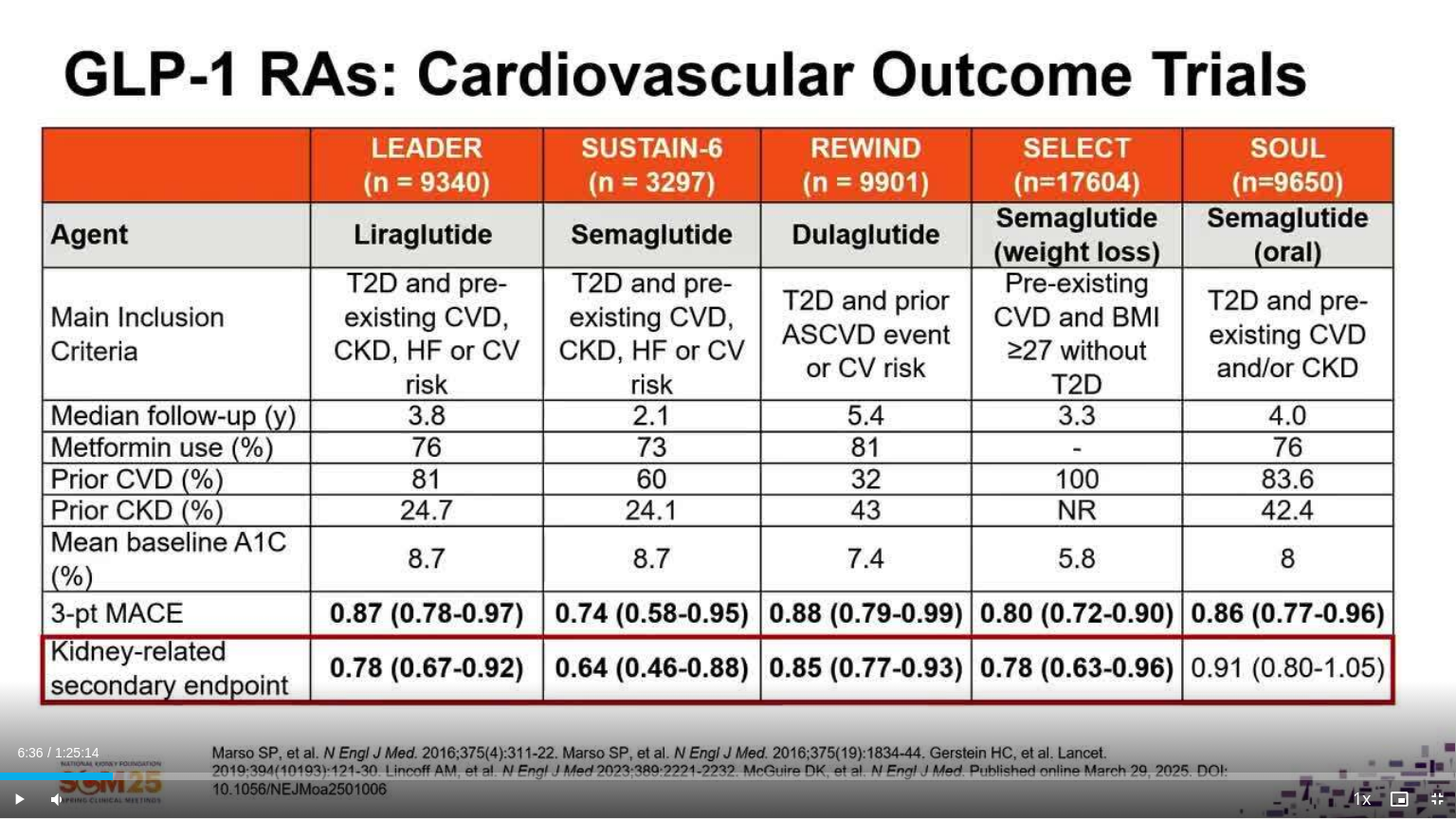 drag, startPoint x: 95, startPoint y: 766, endPoint x: 113, endPoint y: 768, distance: 18.11077 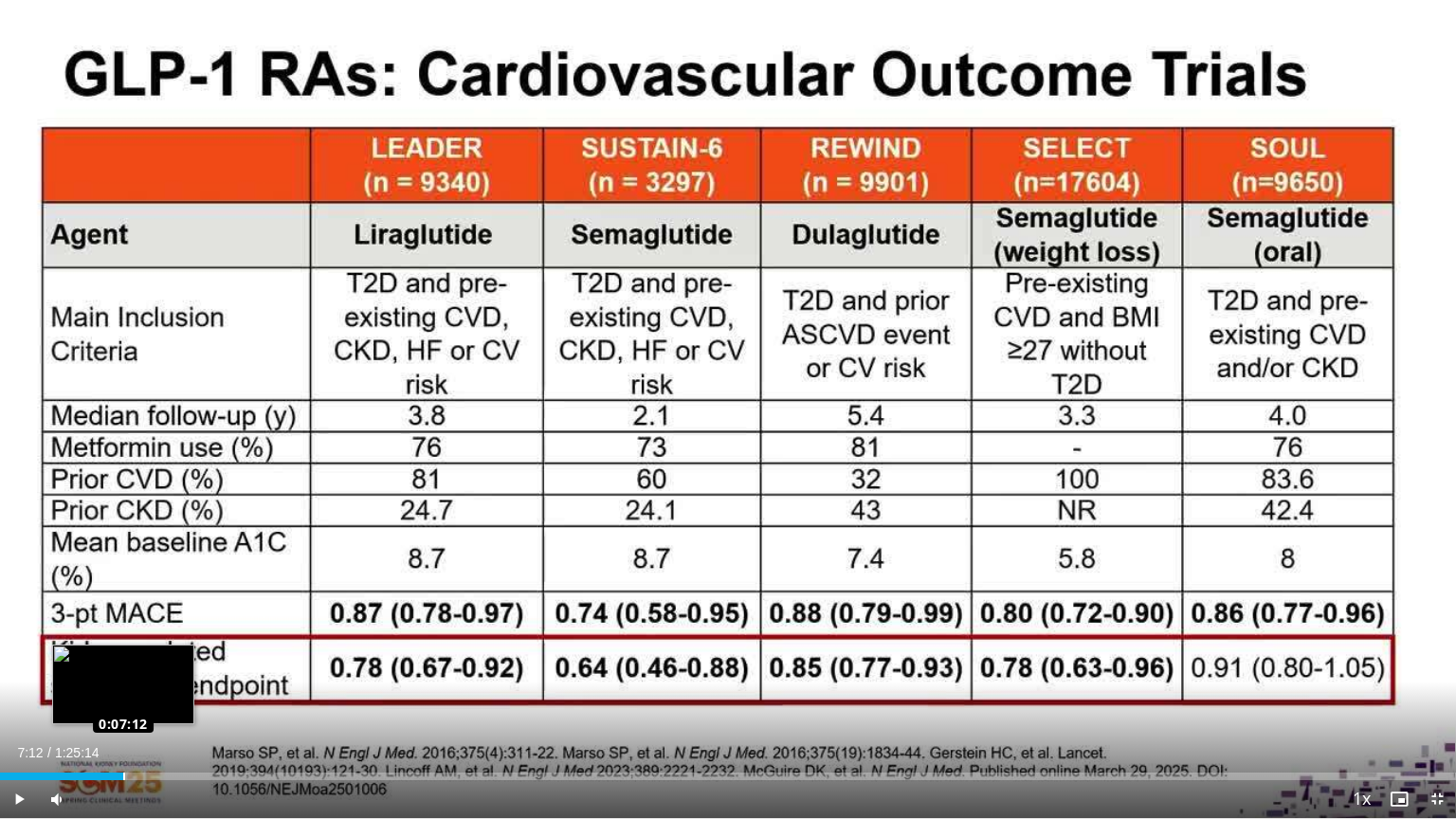 drag, startPoint x: 104, startPoint y: 771, endPoint x: 123, endPoint y: 773, distance: 19.10497 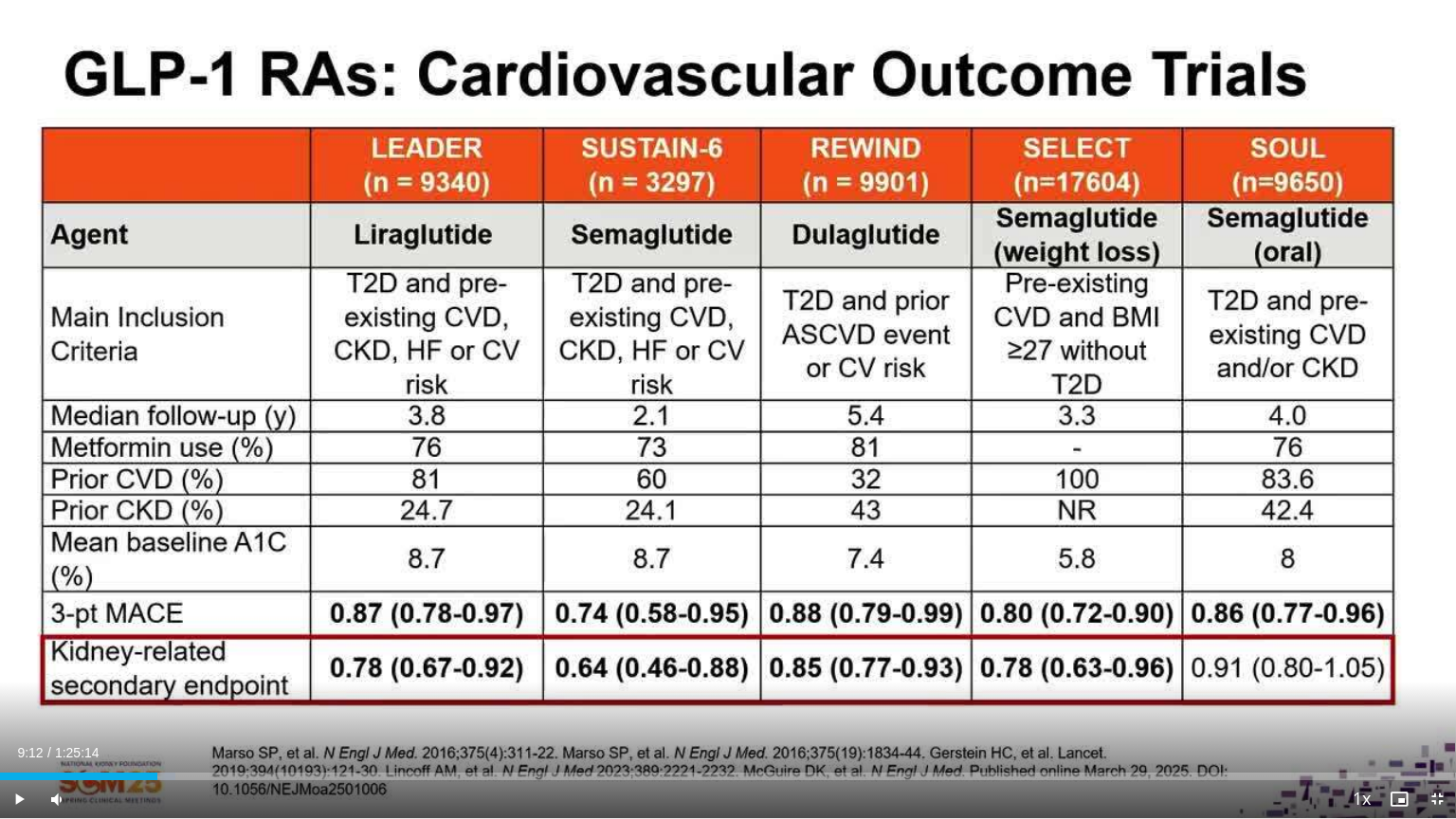 drag, startPoint x: 136, startPoint y: 774, endPoint x: 156, endPoint y: 776, distance: 20.099751 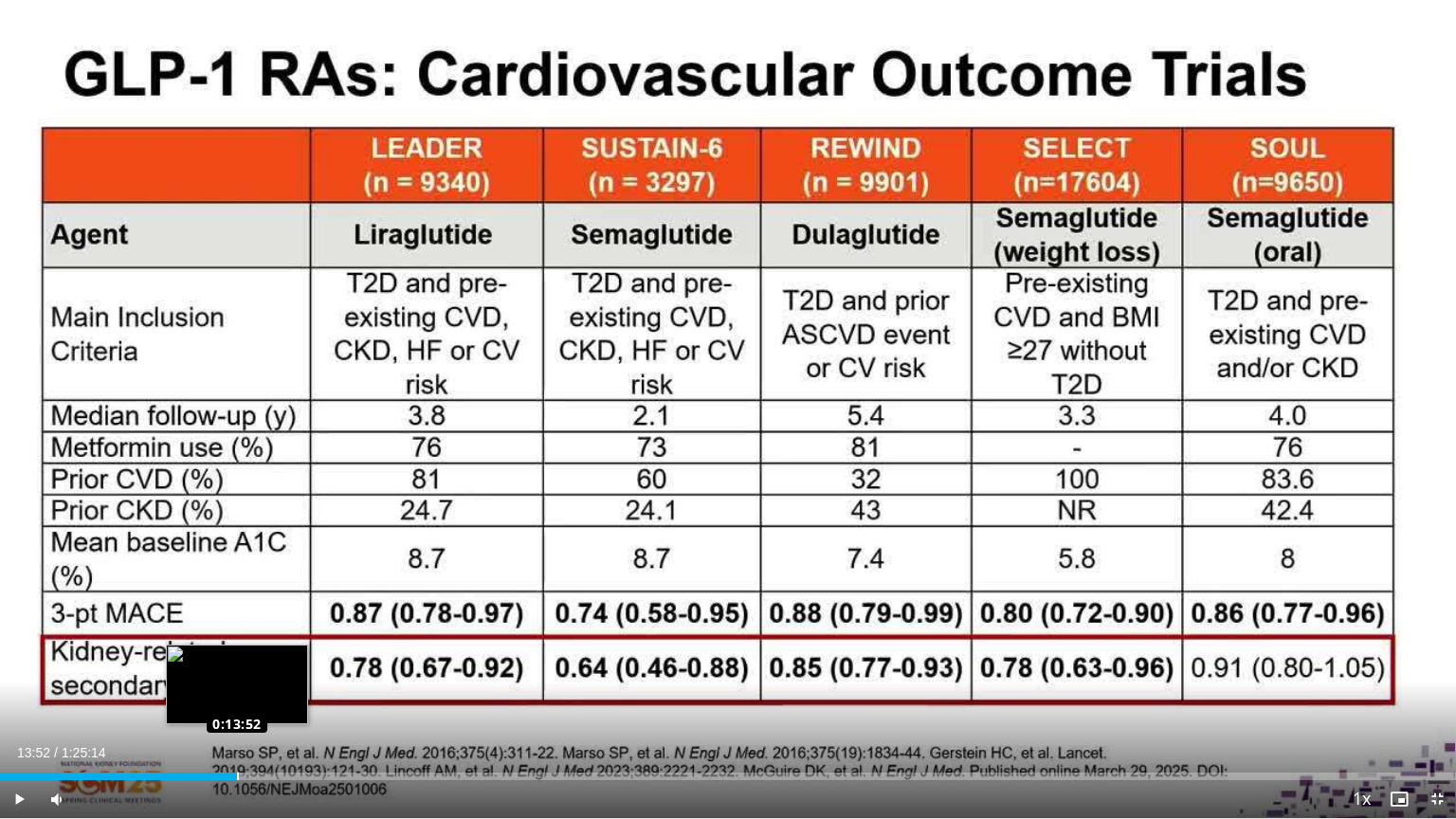 drag, startPoint x: 225, startPoint y: 774, endPoint x: 237, endPoint y: 776, distance: 12.165525 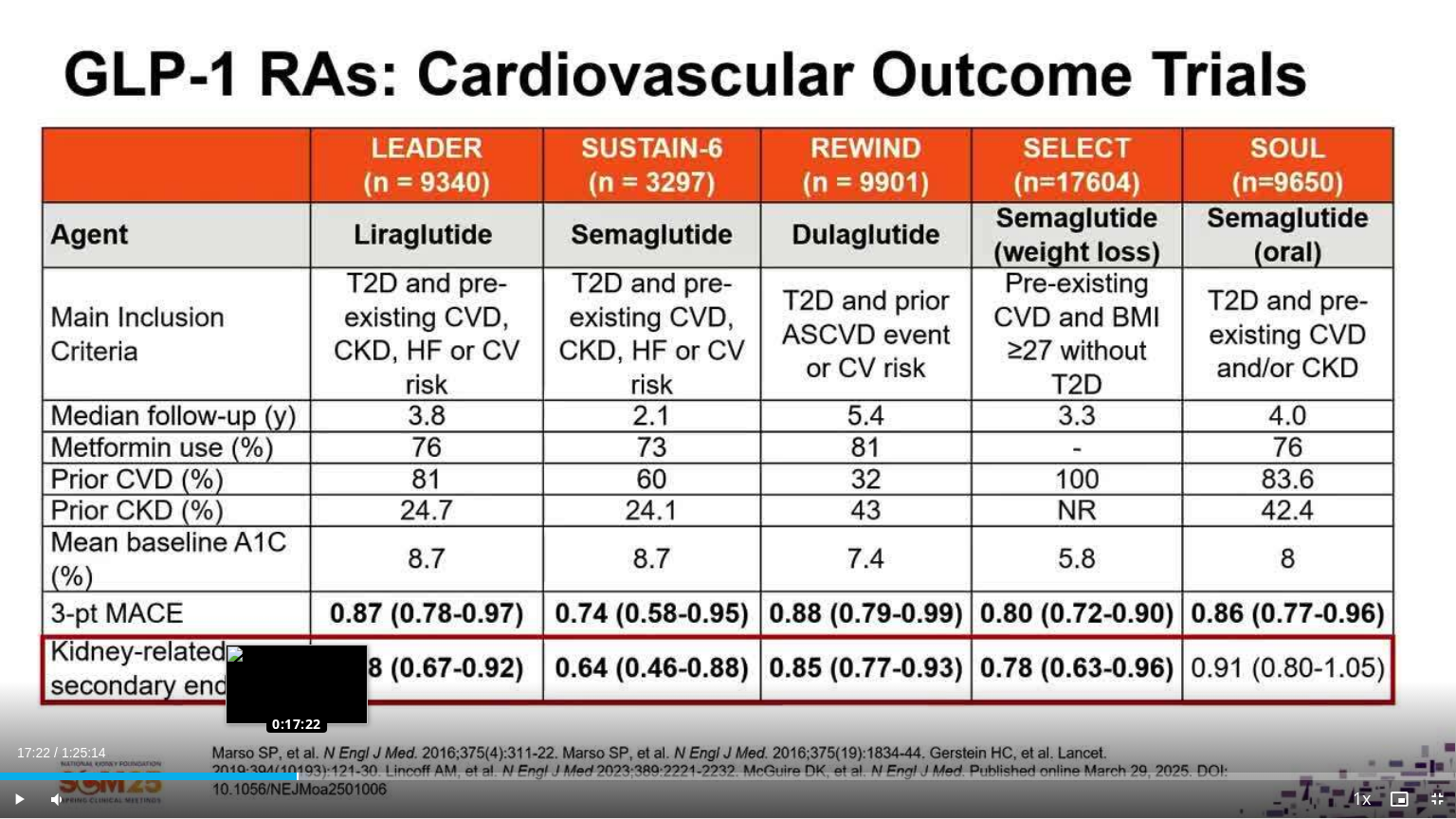 drag, startPoint x: 277, startPoint y: 774, endPoint x: 296, endPoint y: 776, distance: 19.10497 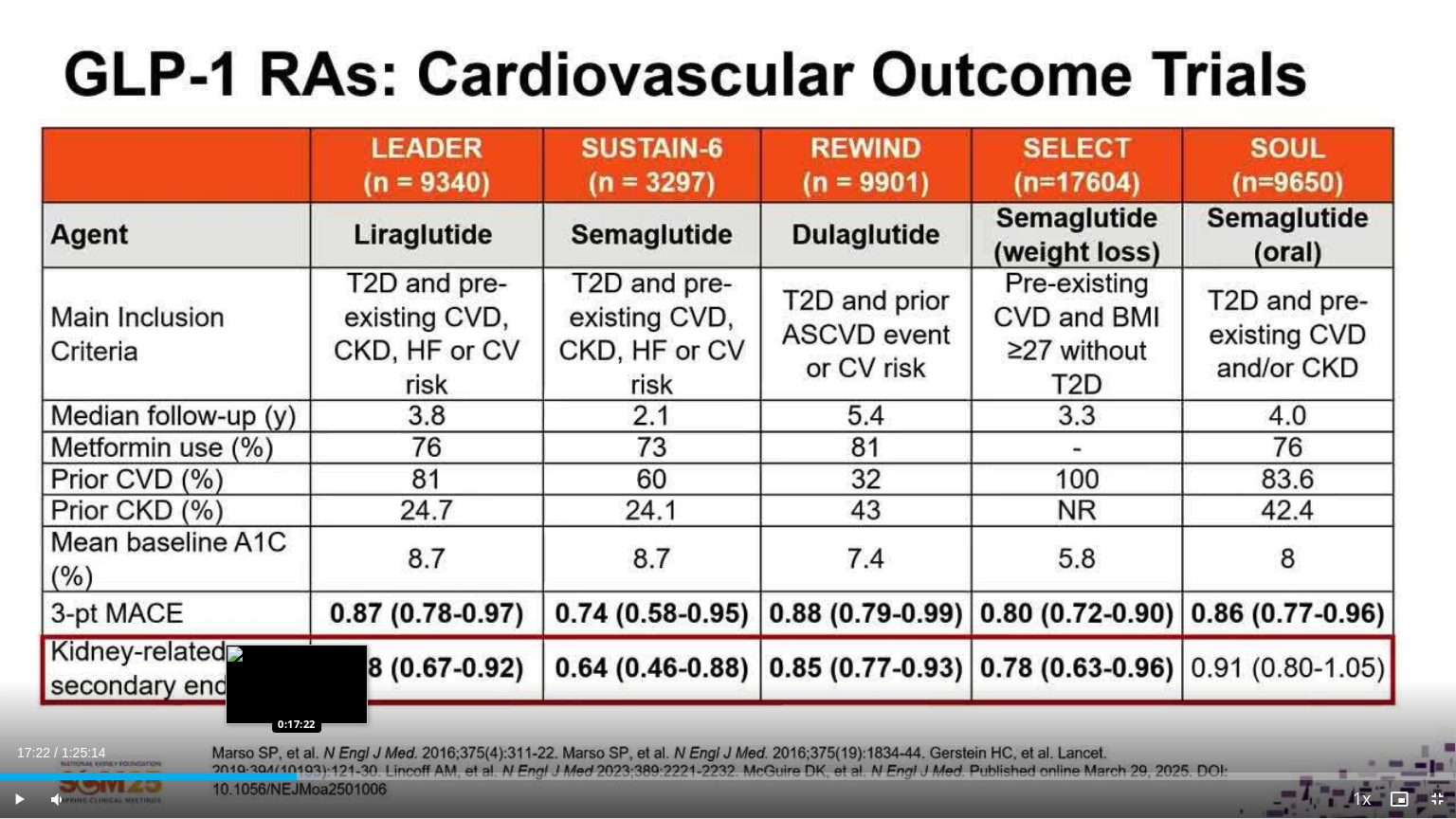 click on "0:17:44" at bounding box center (148, 776) 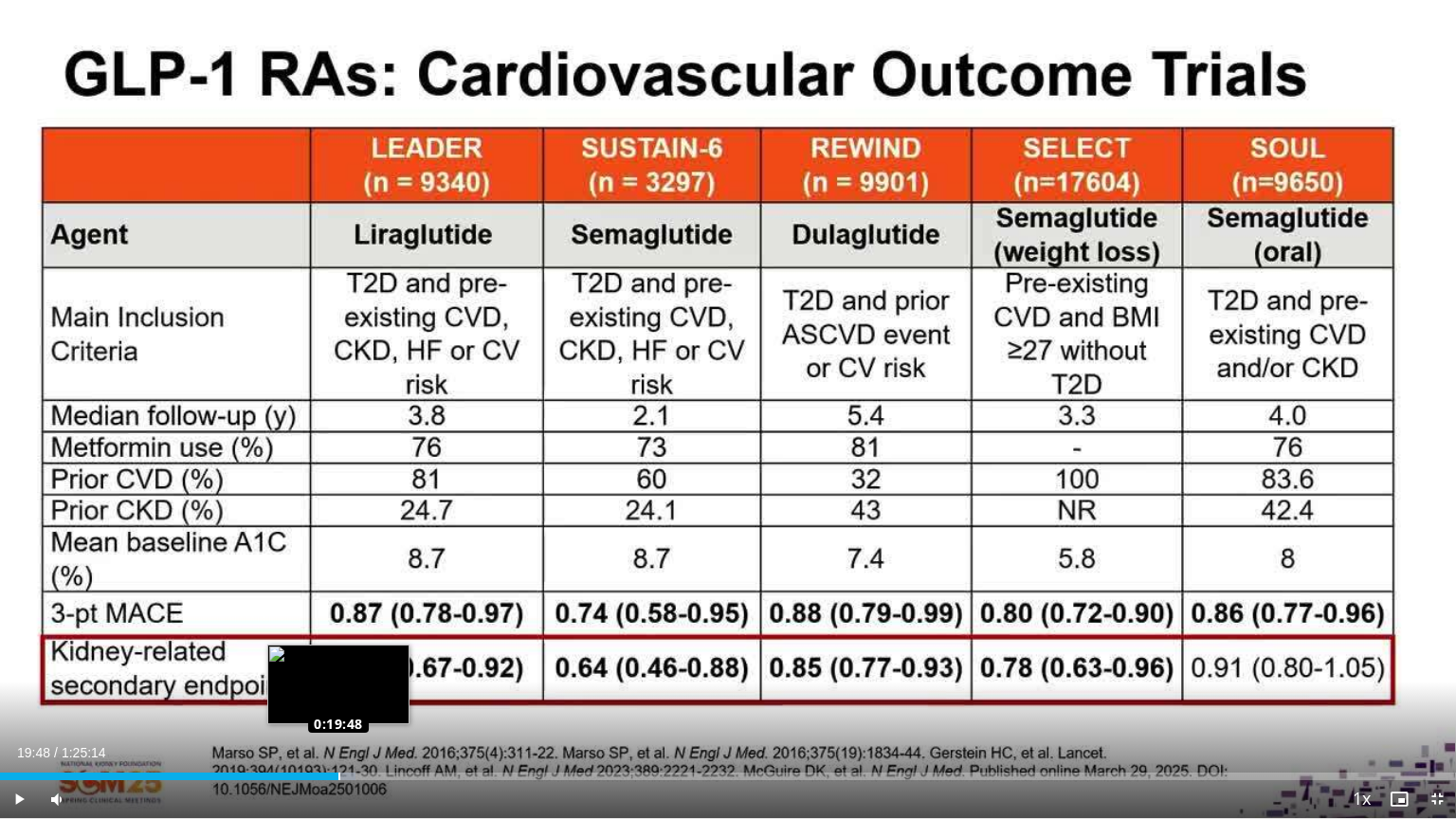 drag, startPoint x: 321, startPoint y: 777, endPoint x: 337, endPoint y: 777, distance: 16 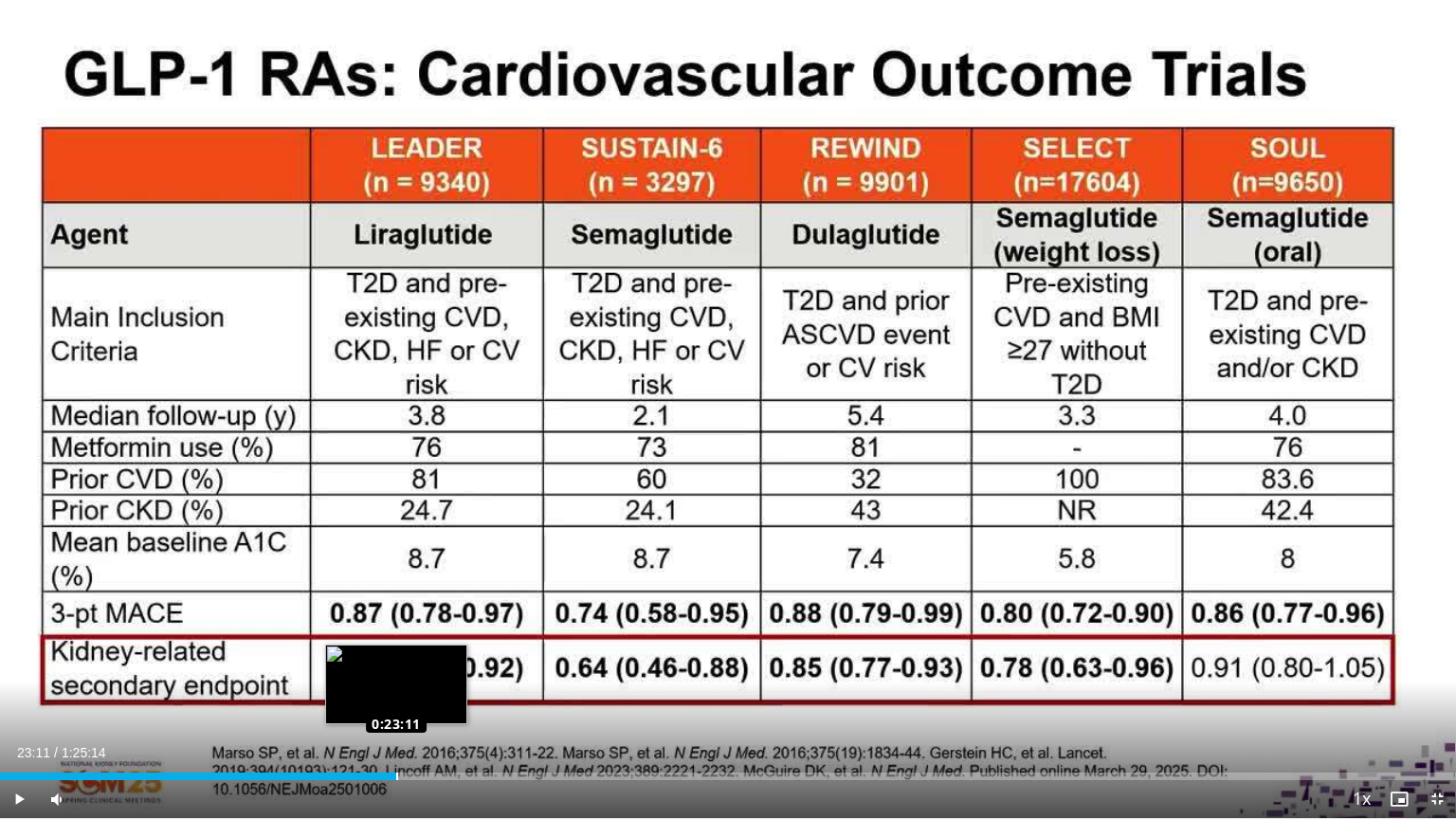 drag, startPoint x: 379, startPoint y: 771, endPoint x: 396, endPoint y: 774, distance: 17.262677 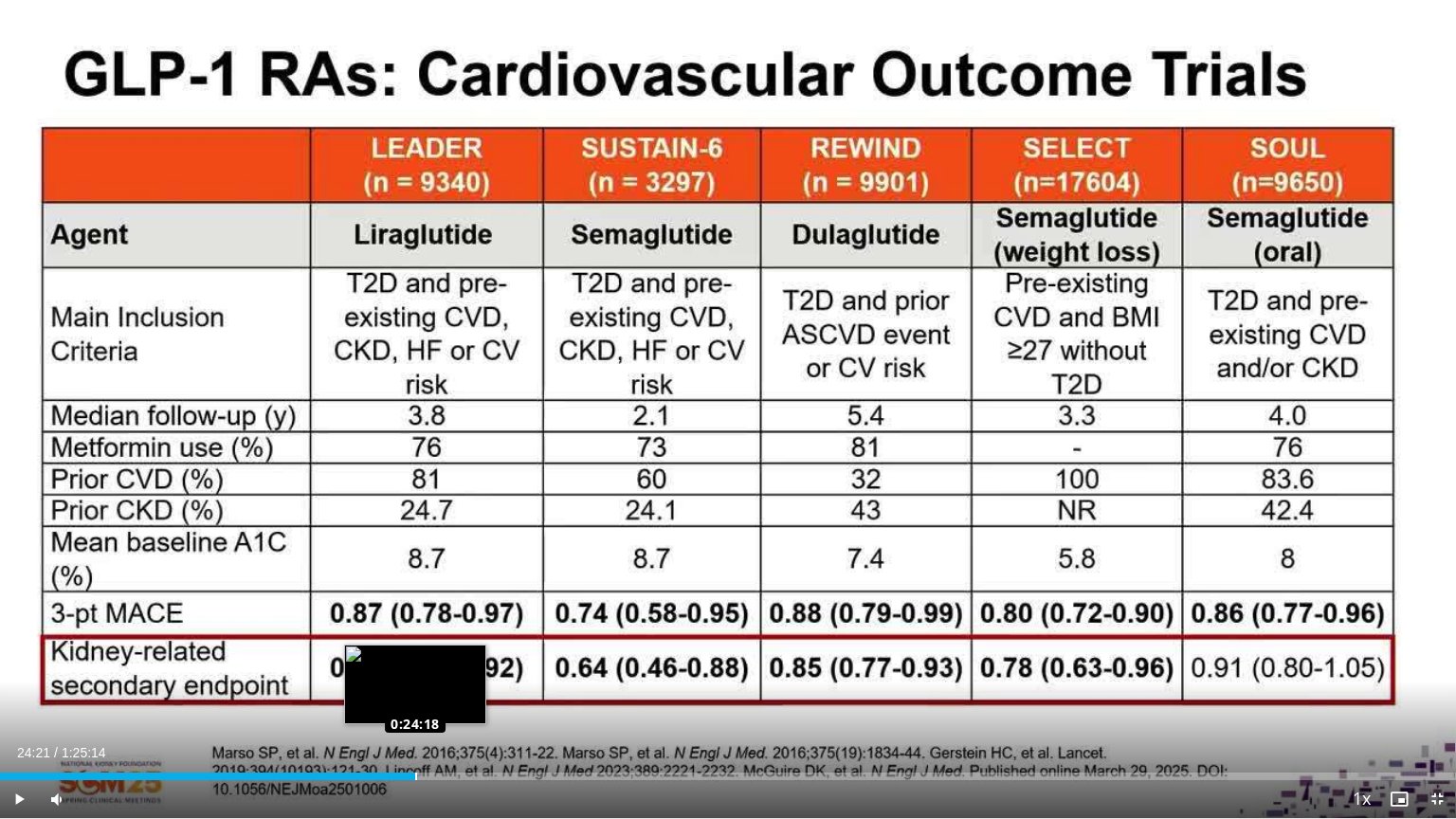drag, startPoint x: 402, startPoint y: 777, endPoint x: 416, endPoint y: 777, distance: 14 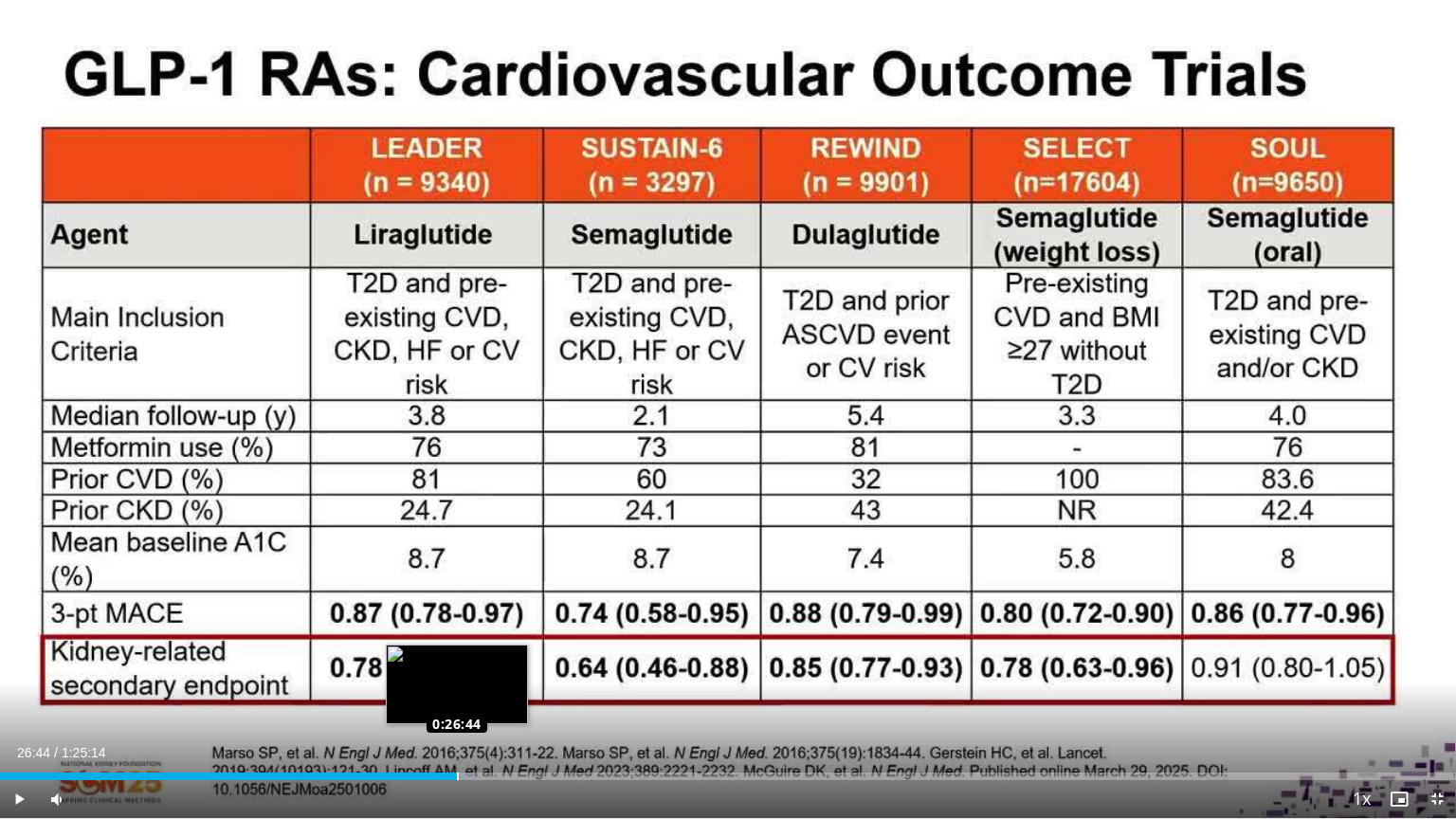 drag, startPoint x: 413, startPoint y: 770, endPoint x: 456, endPoint y: 779, distance: 43.93177 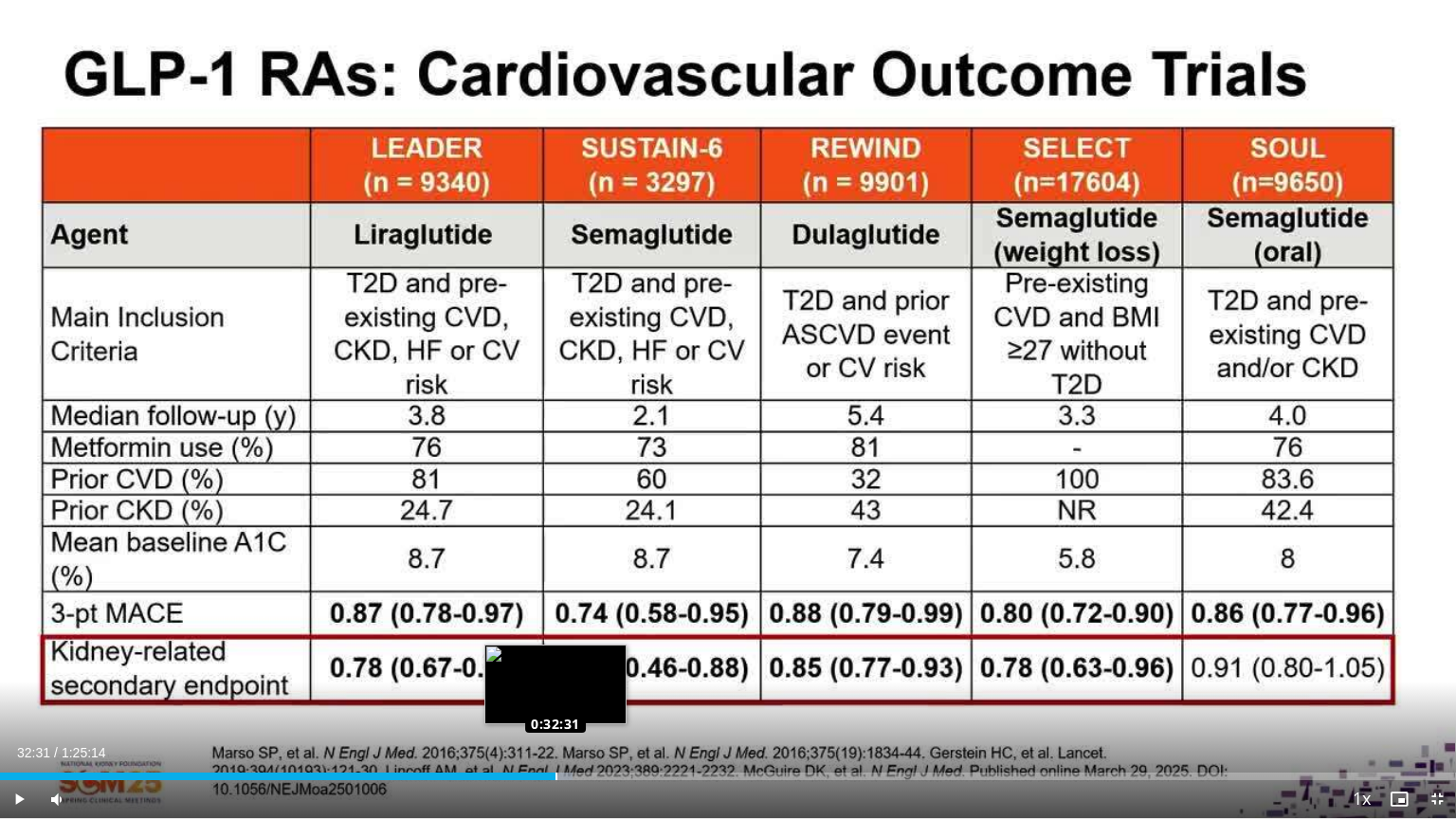 drag, startPoint x: 538, startPoint y: 775, endPoint x: 555, endPoint y: 774, distance: 17.029386 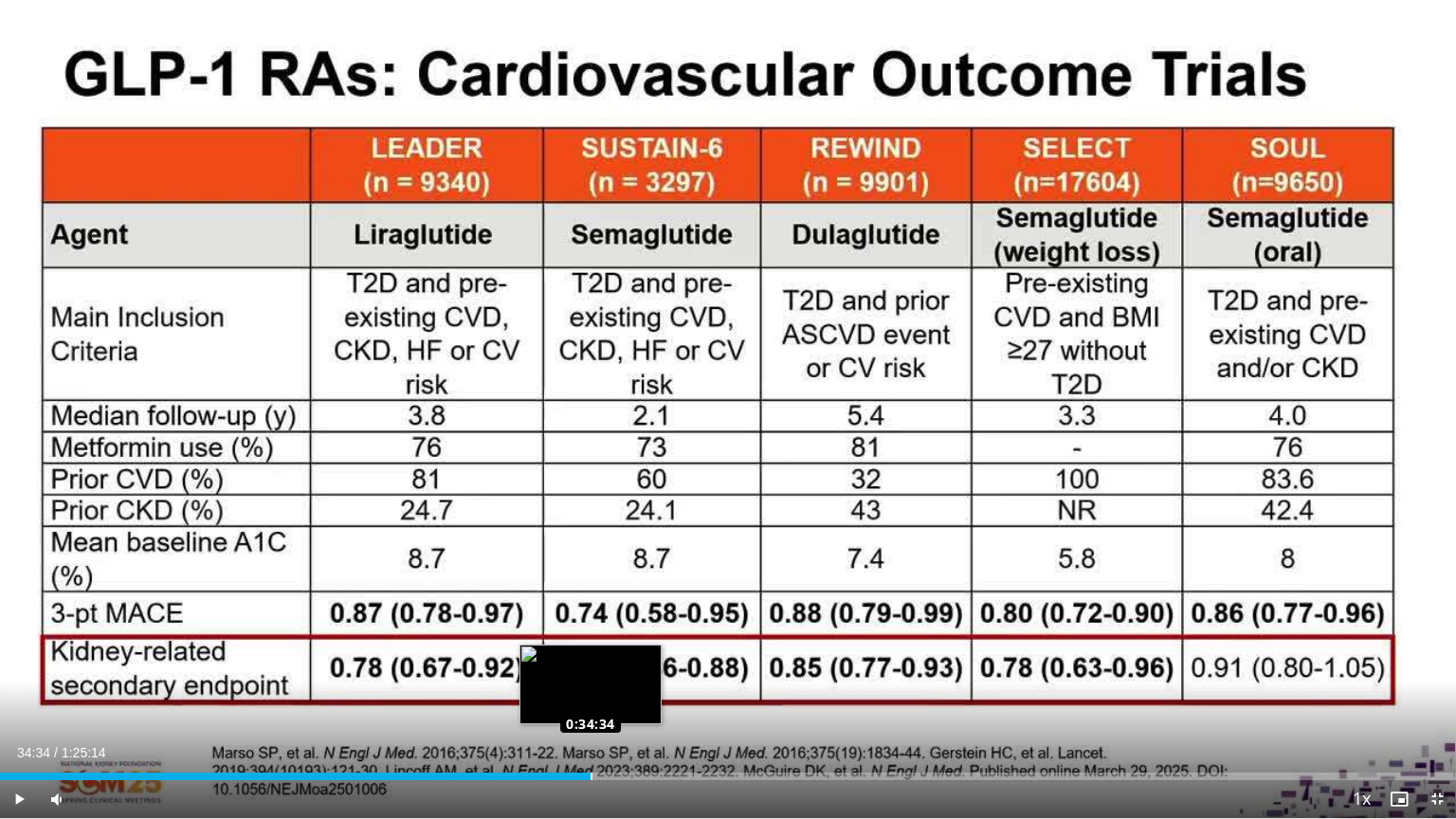 drag, startPoint x: 555, startPoint y: 774, endPoint x: 591, endPoint y: 777, distance: 36.12478 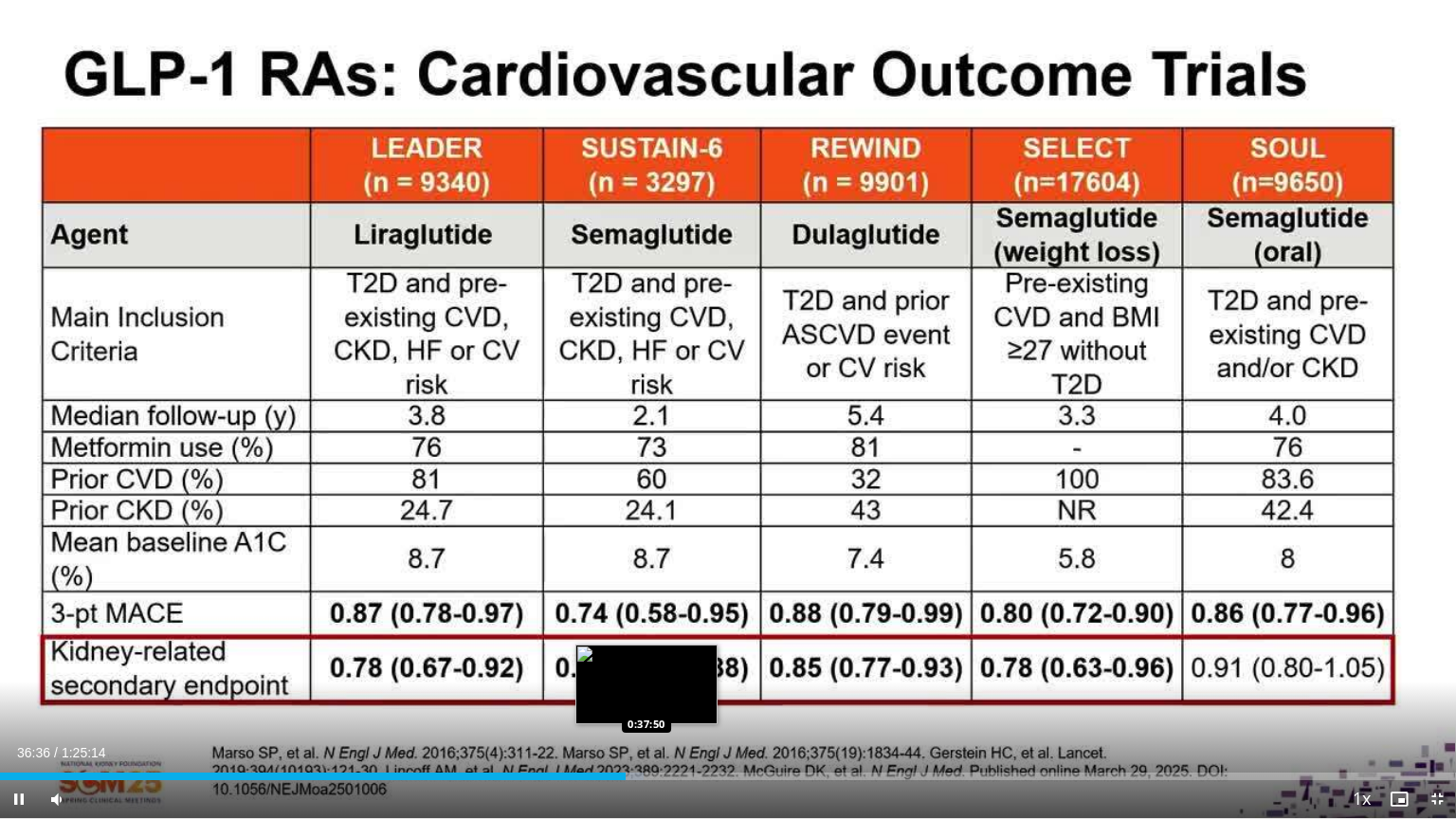 drag, startPoint x: 612, startPoint y: 770, endPoint x: 646, endPoint y: 777, distance: 34.71311 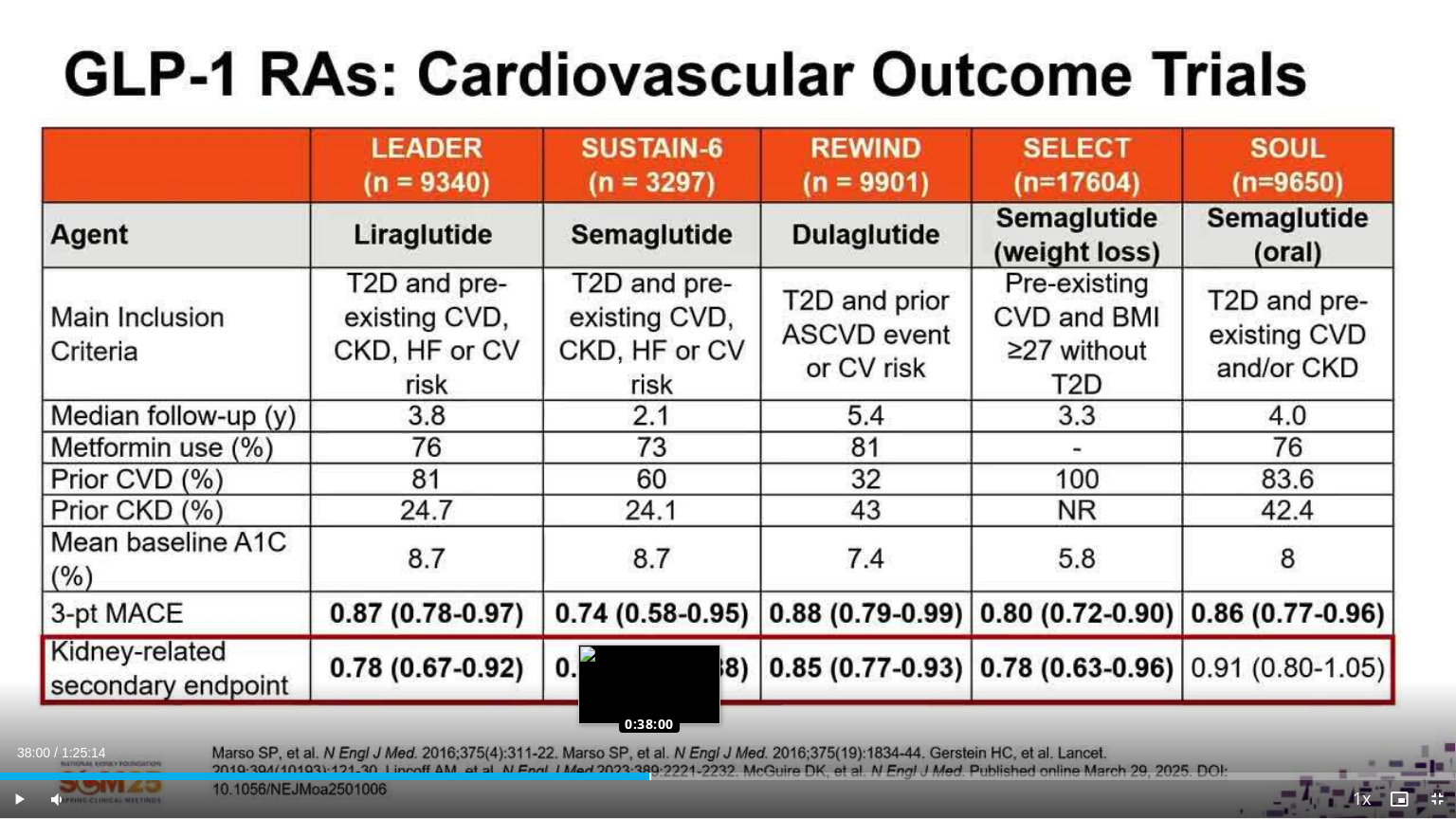 drag, startPoint x: 624, startPoint y: 769, endPoint x: 648, endPoint y: 766, distance: 24.186773 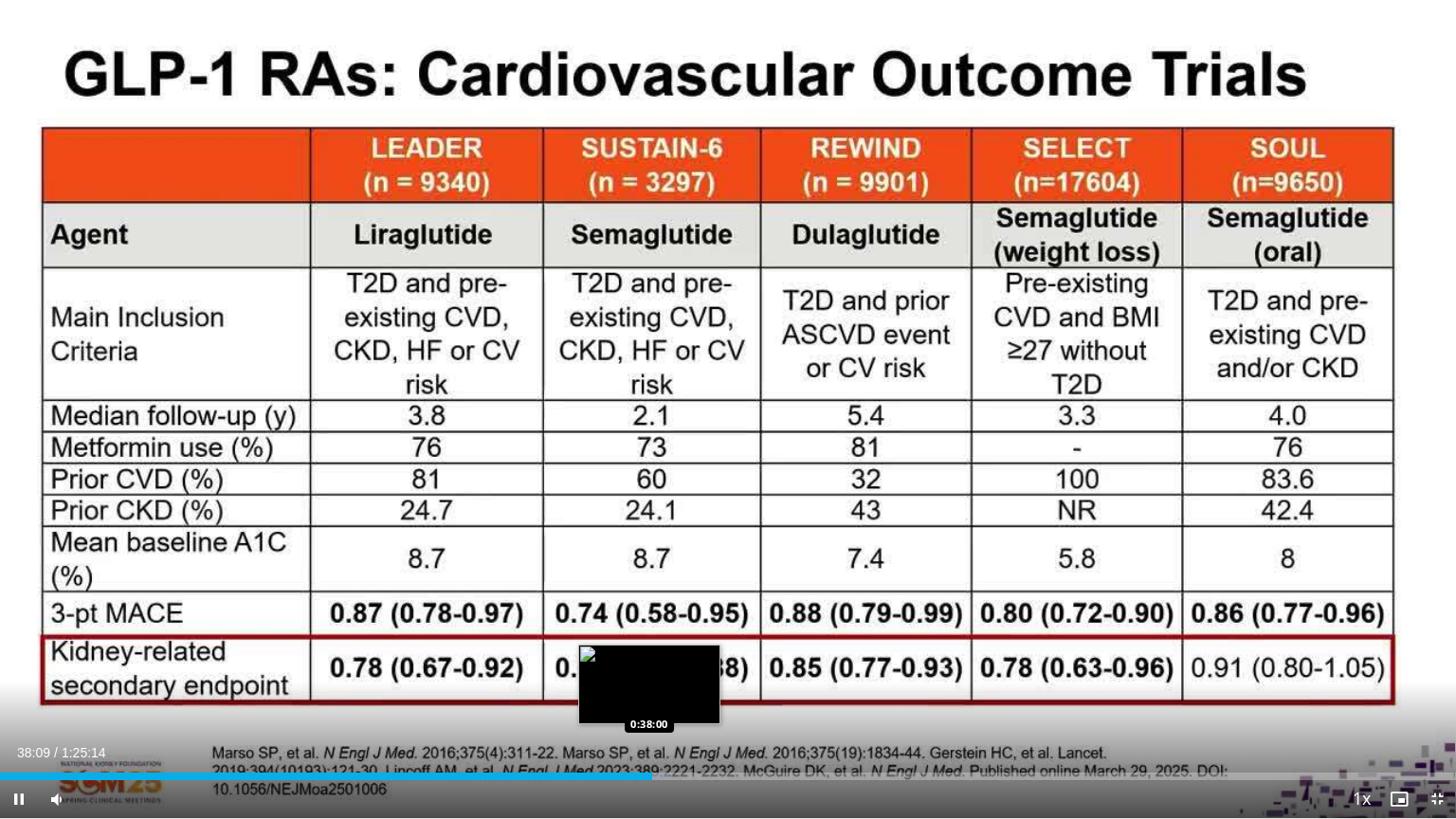 click on "**********" at bounding box center (728, 410) 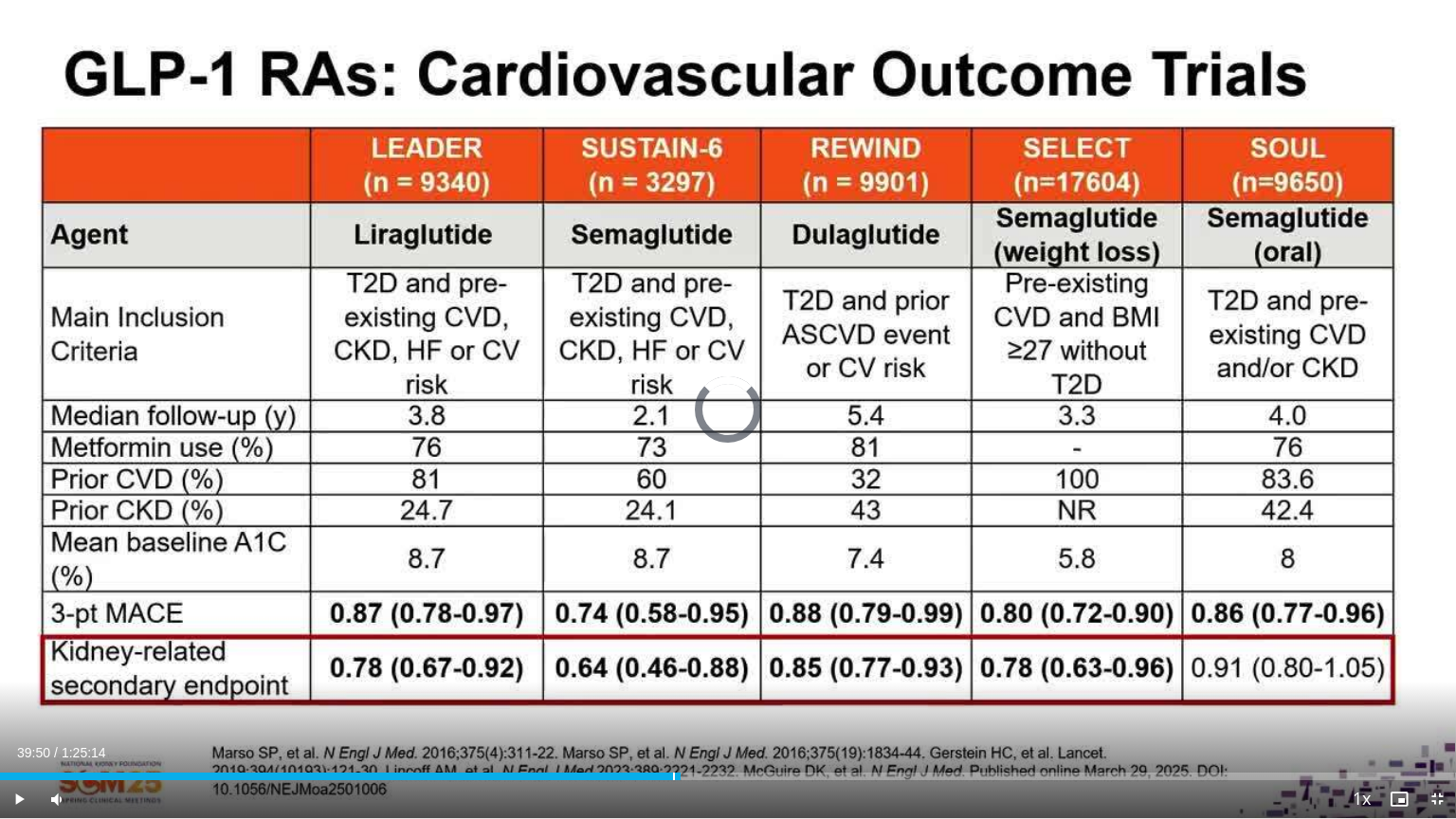 drag, startPoint x: 656, startPoint y: 770, endPoint x: 704, endPoint y: 789, distance: 51.623638 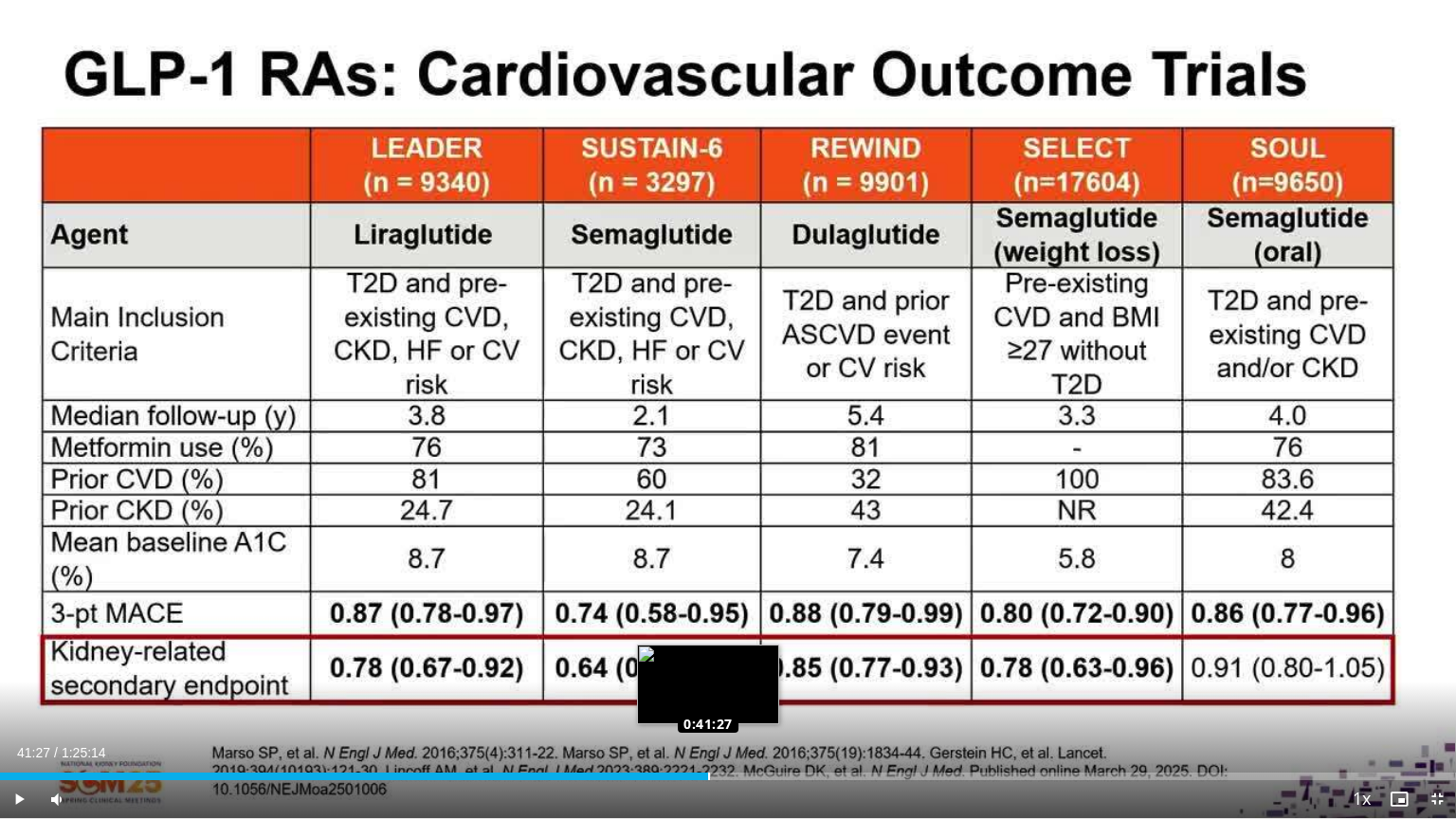 click on "Loaded :  48.73% 0:41:27 0:41:27" at bounding box center (728, 776) 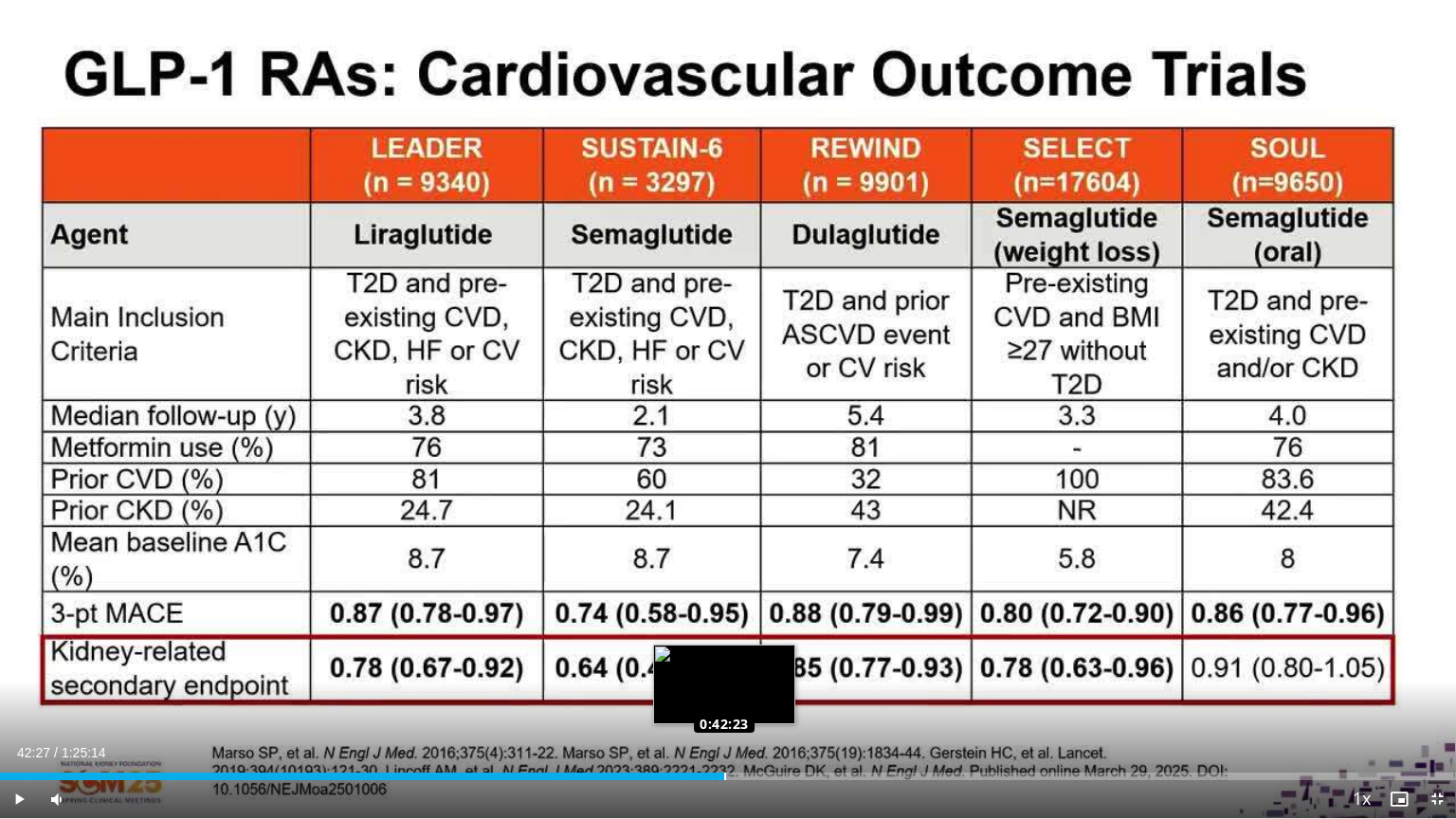drag, startPoint x: 710, startPoint y: 775, endPoint x: 724, endPoint y: 774, distance: 14.035669 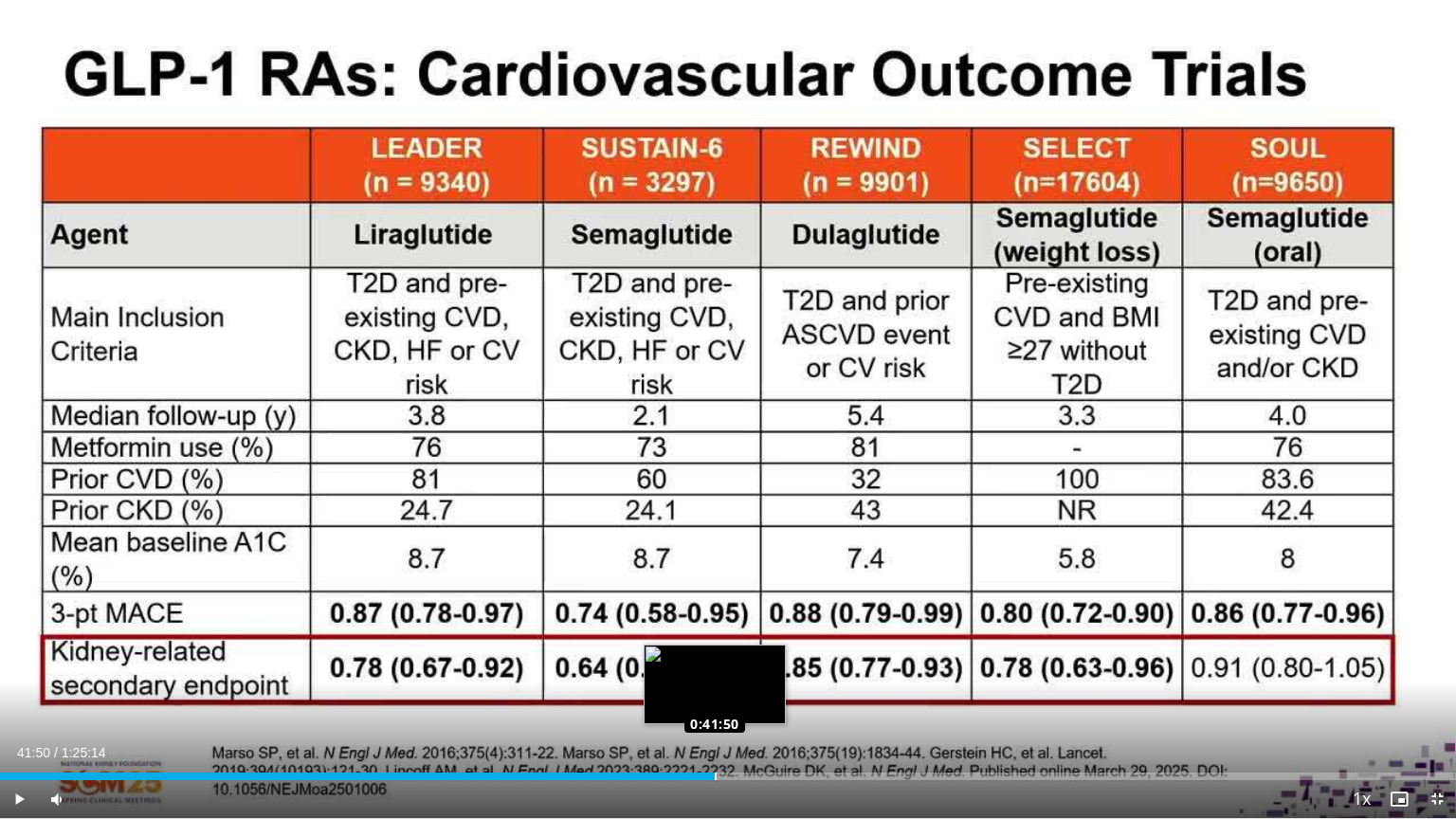 click on "Loaded :  49.13% 0:41:50 0:41:50" at bounding box center (728, 776) 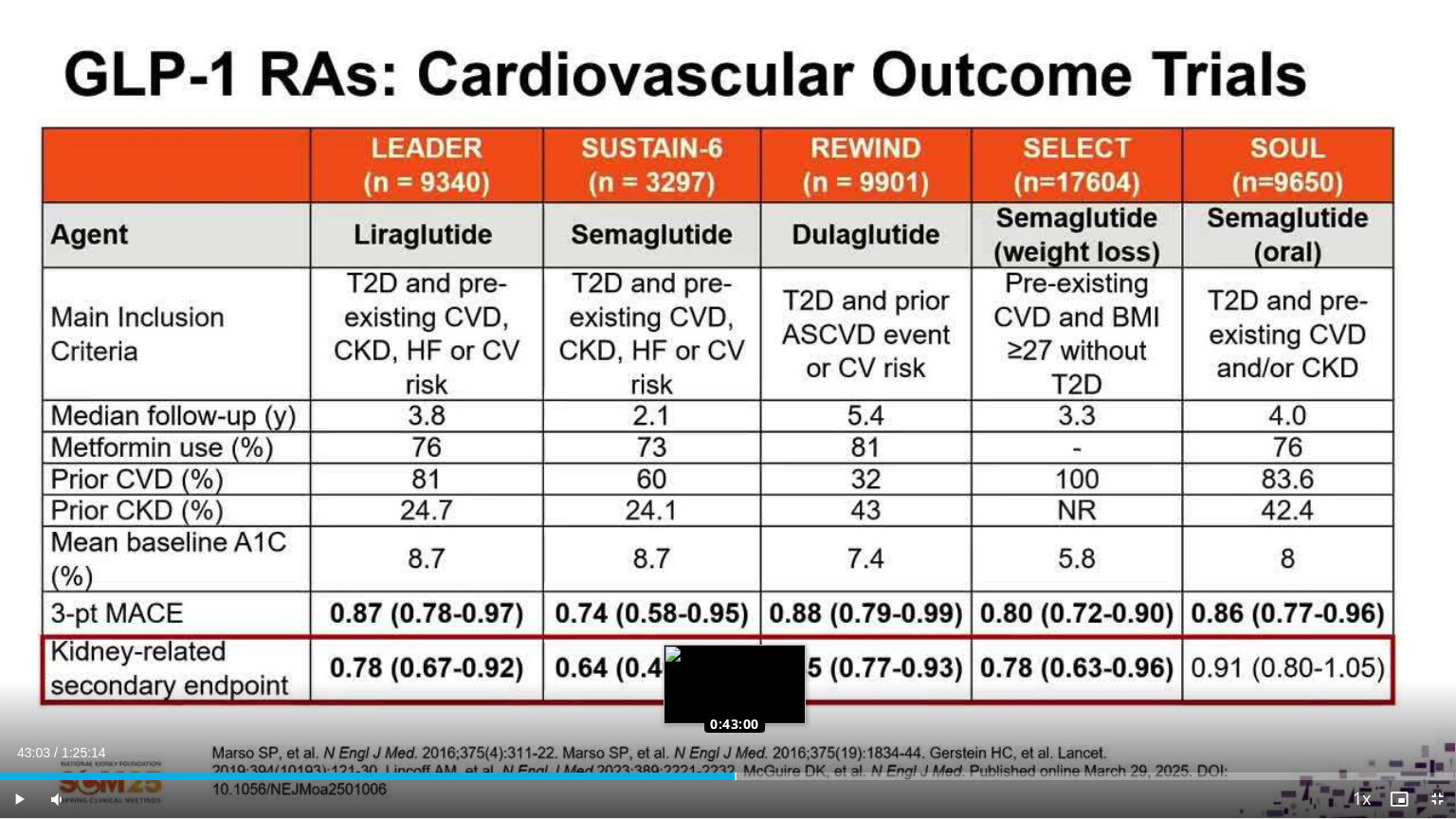 drag, startPoint x: 714, startPoint y: 776, endPoint x: 736, endPoint y: 776, distance: 22 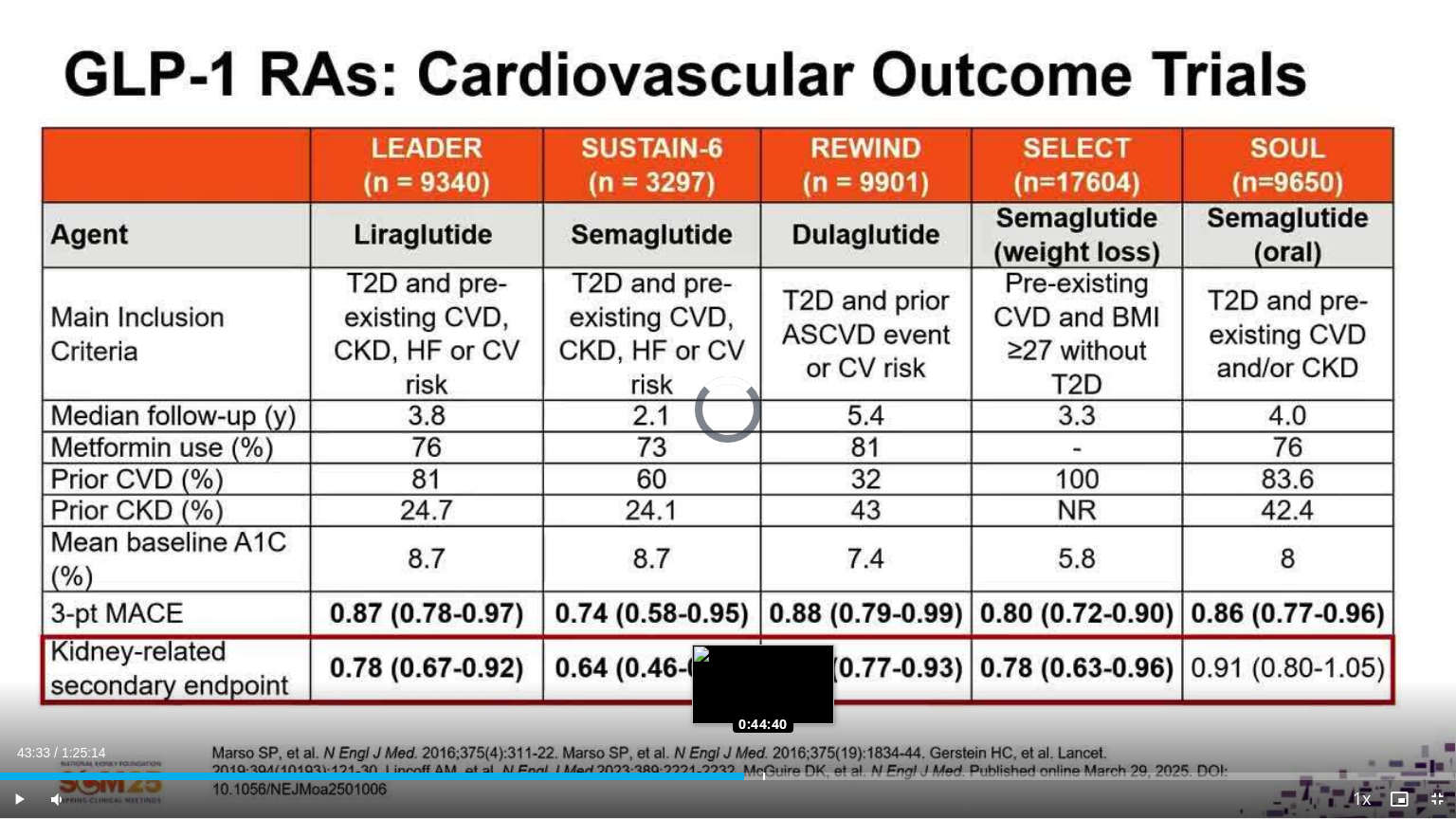 drag, startPoint x: 728, startPoint y: 774, endPoint x: 763, endPoint y: 771, distance: 35.12834 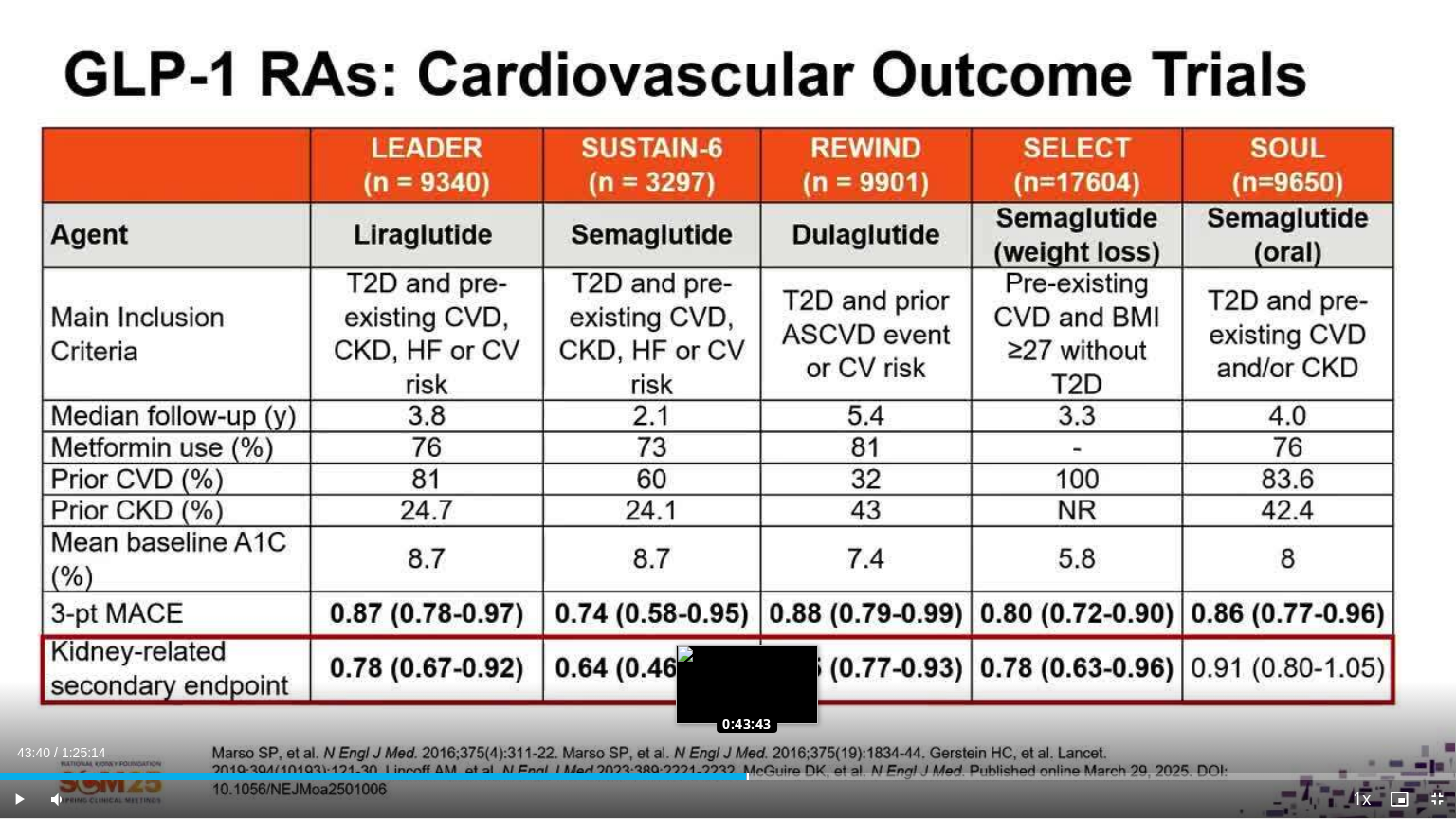 drag, startPoint x: 756, startPoint y: 774, endPoint x: 746, endPoint y: 774, distance: 10 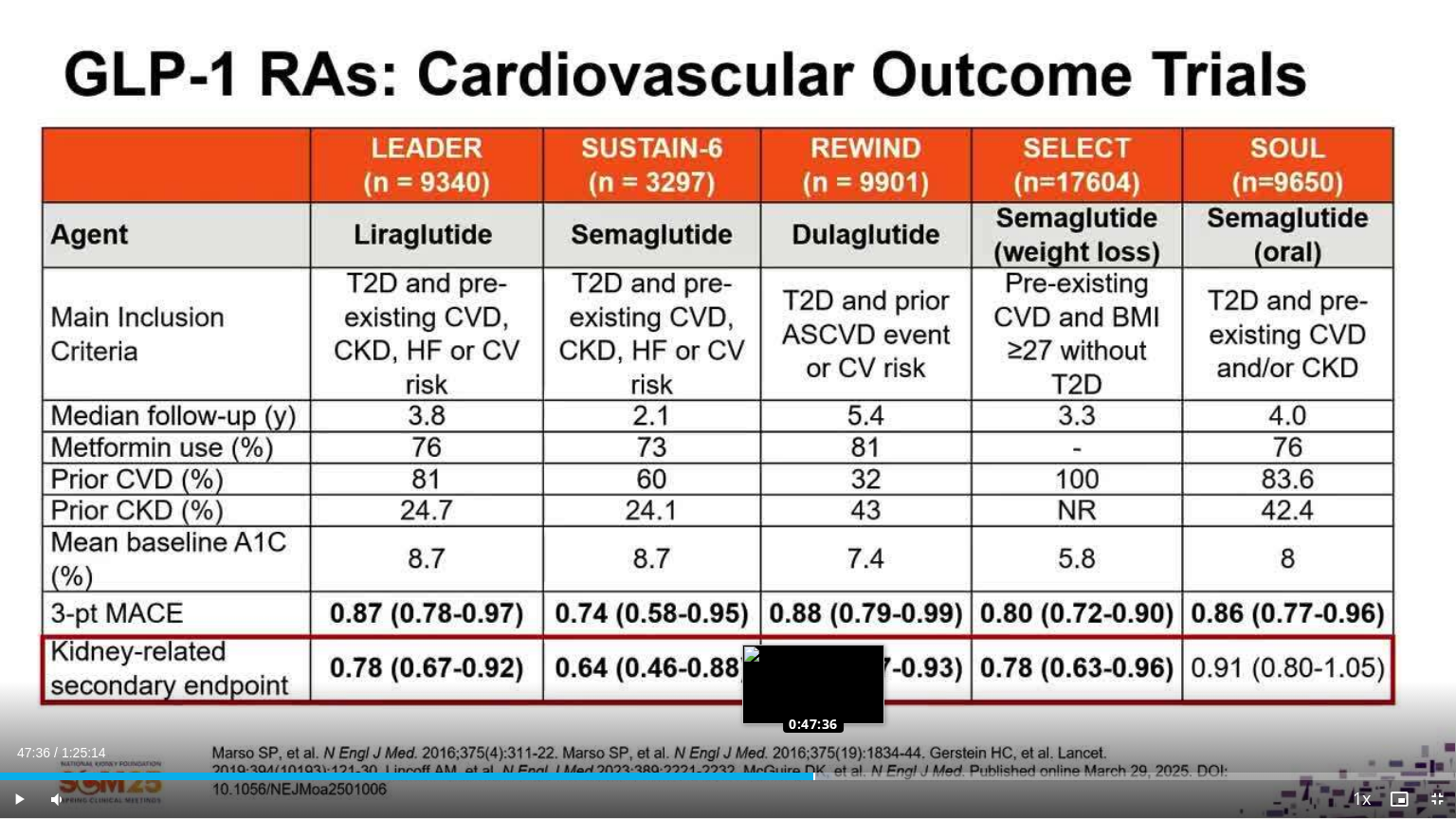 drag, startPoint x: 800, startPoint y: 778, endPoint x: 813, endPoint y: 777, distance: 13.038405 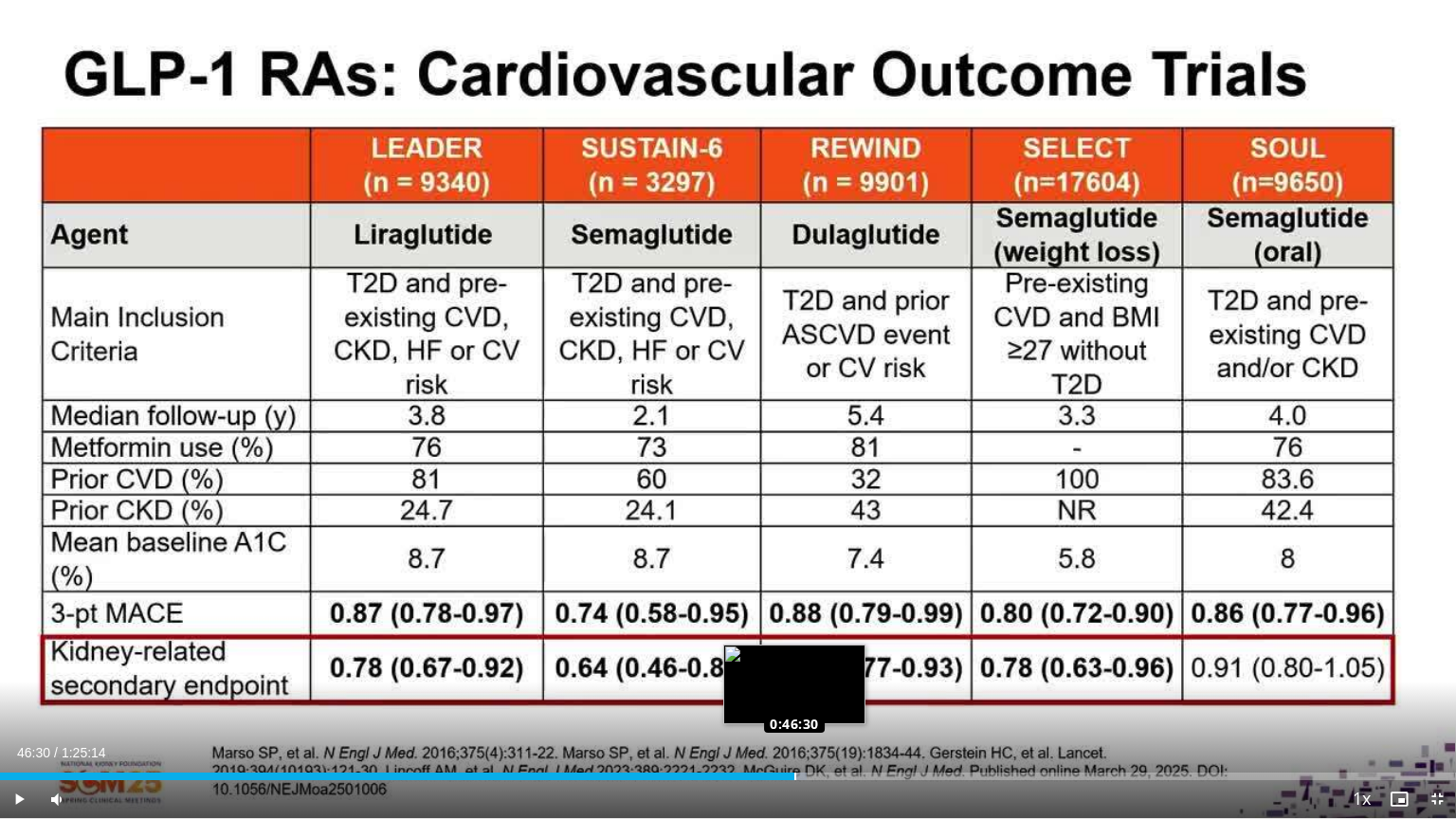 click on "Loaded :  55.39% 0:46:30 0:46:30" at bounding box center (728, 776) 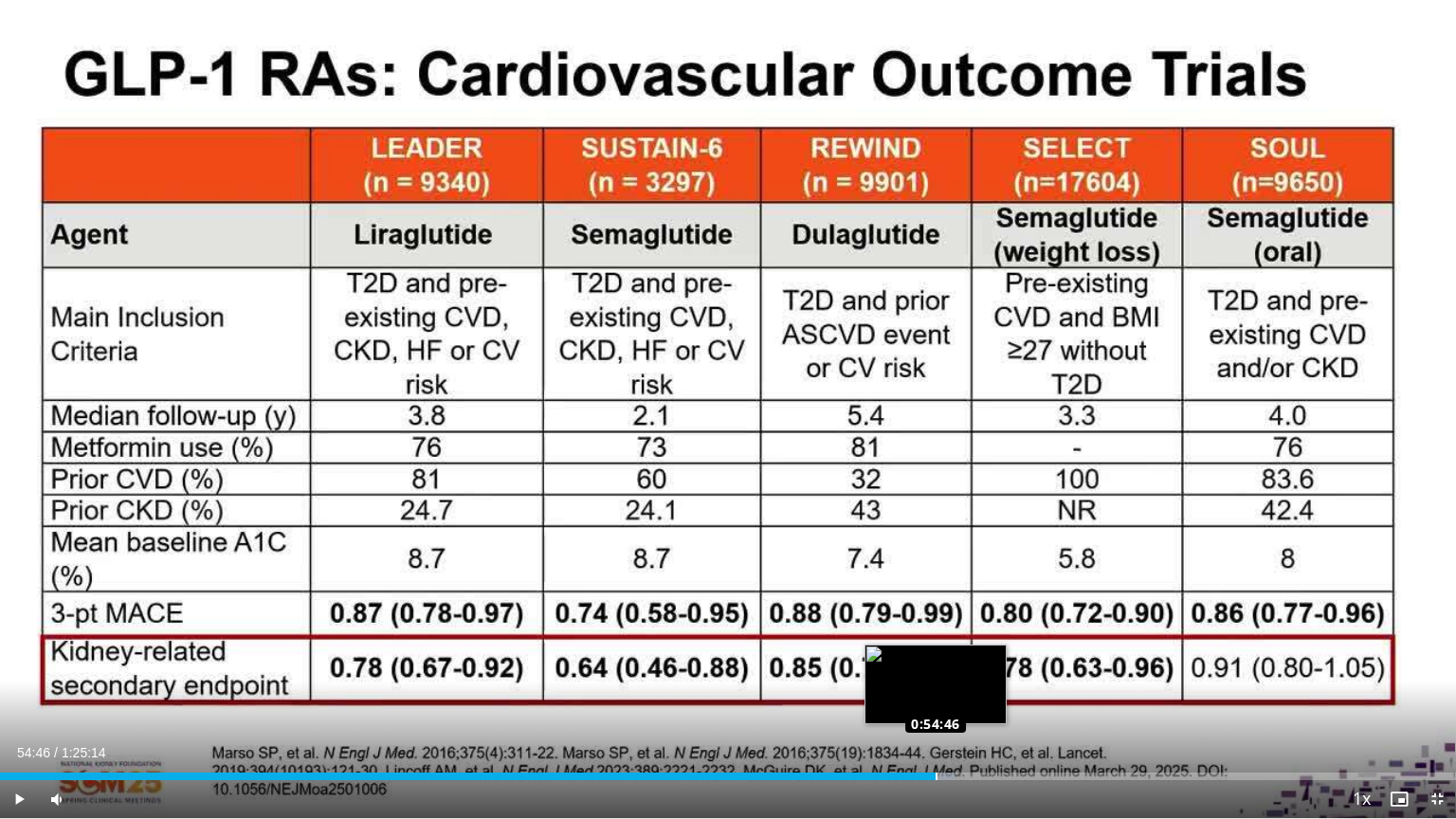 drag, startPoint x: 882, startPoint y: 774, endPoint x: 936, endPoint y: 779, distance: 54.23099 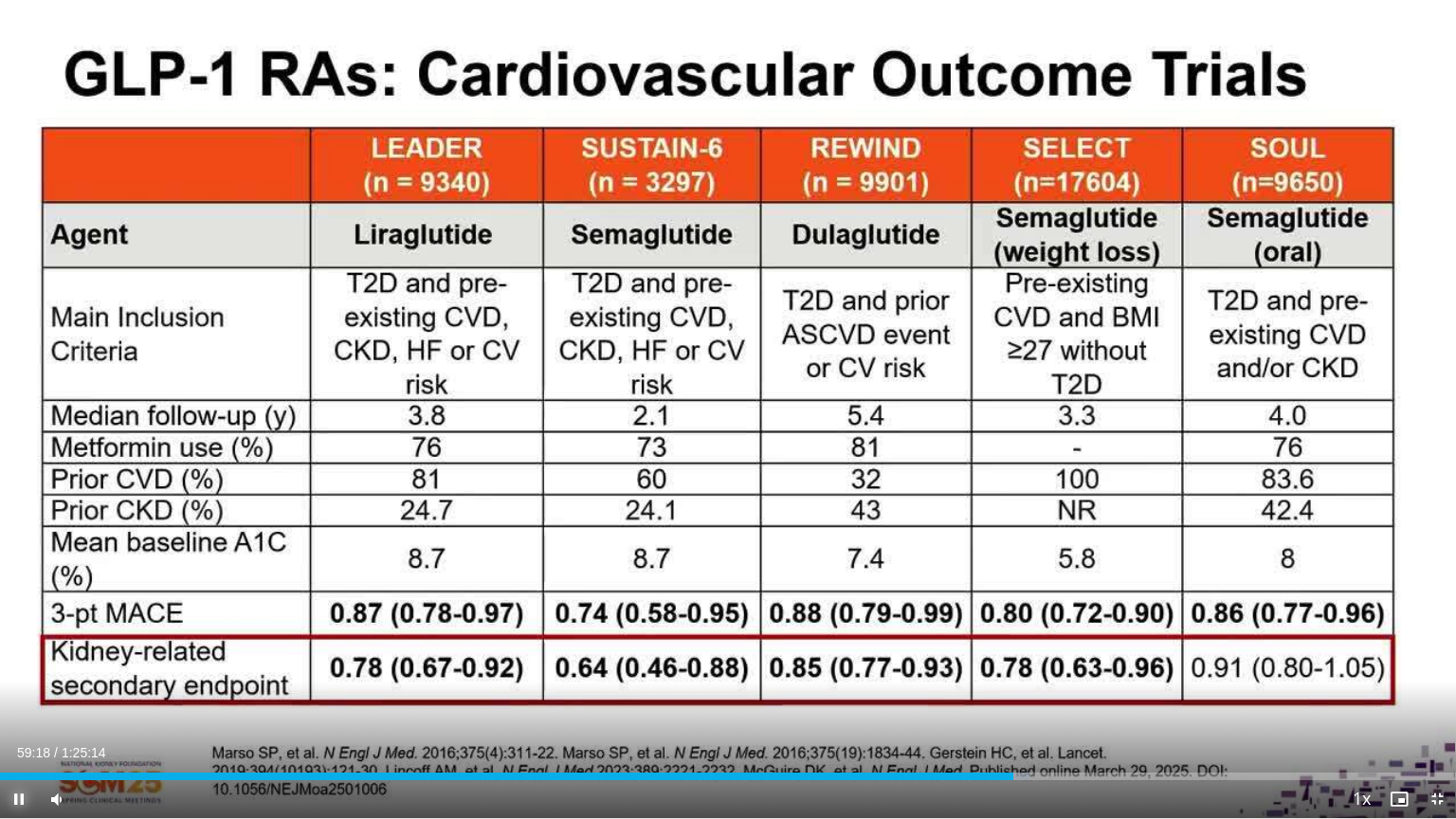 click at bounding box center (19, 799) 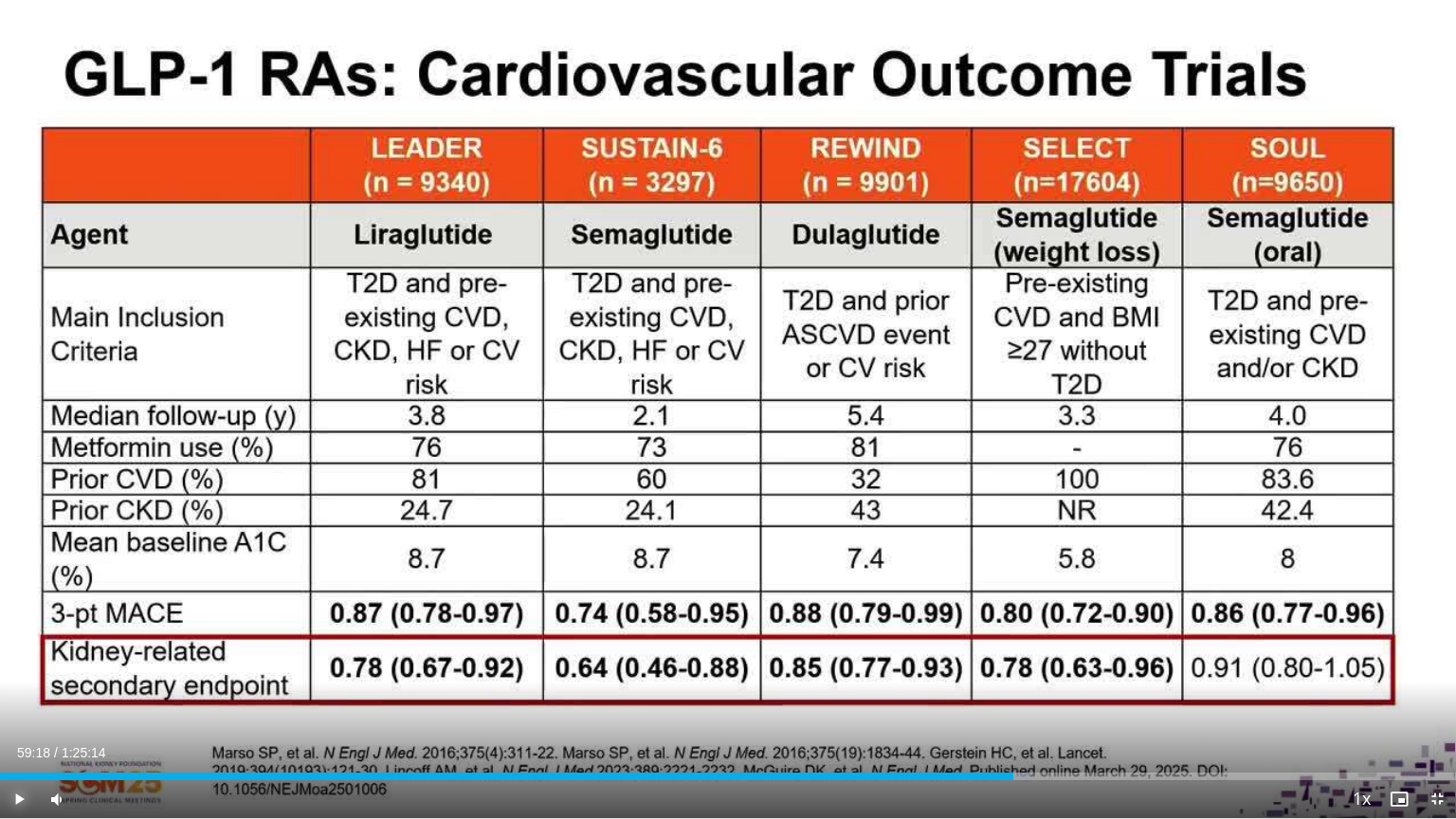 click at bounding box center (19, 799) 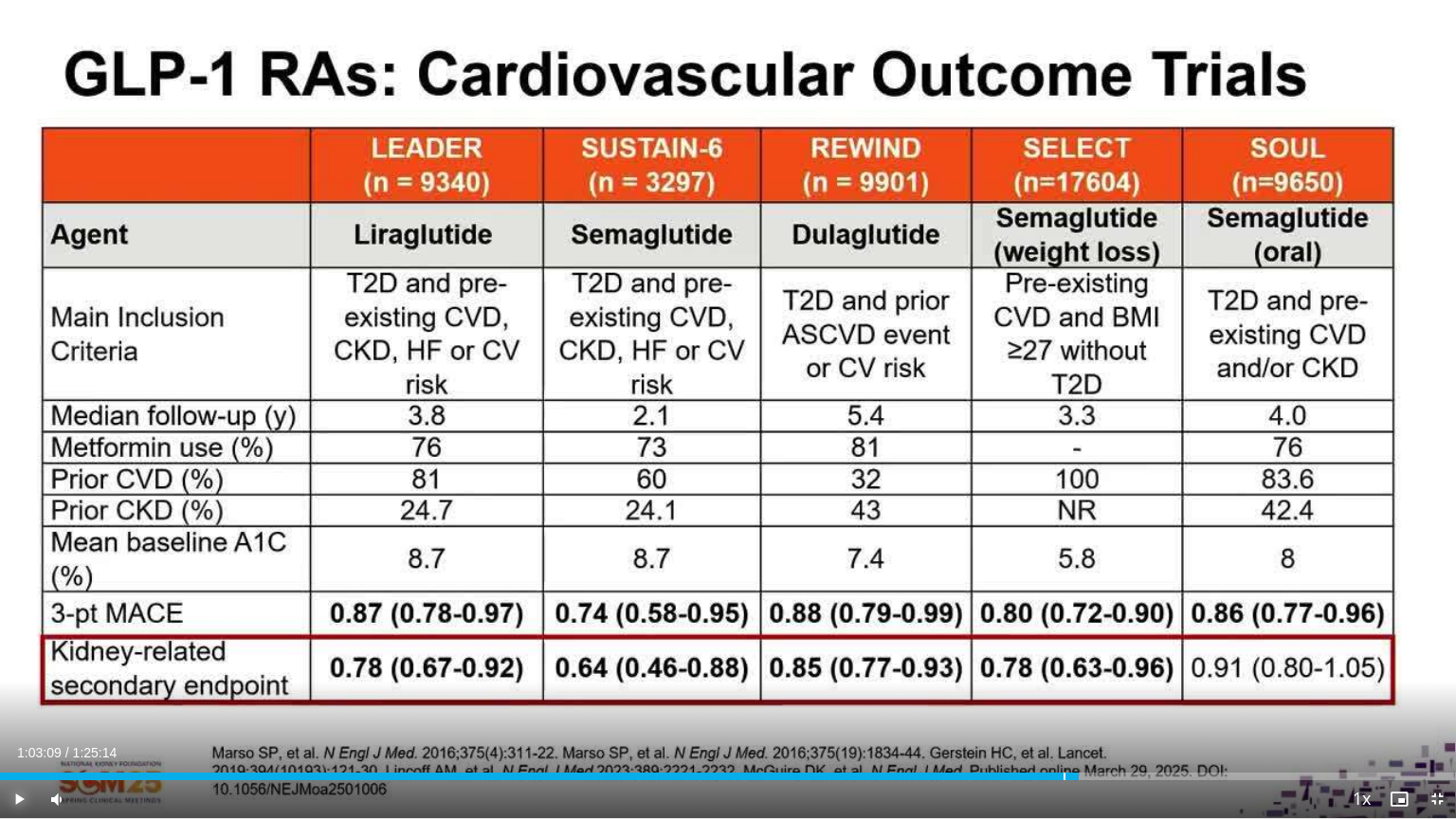 drag, startPoint x: 1060, startPoint y: 777, endPoint x: 1078, endPoint y: 784, distance: 19.313208 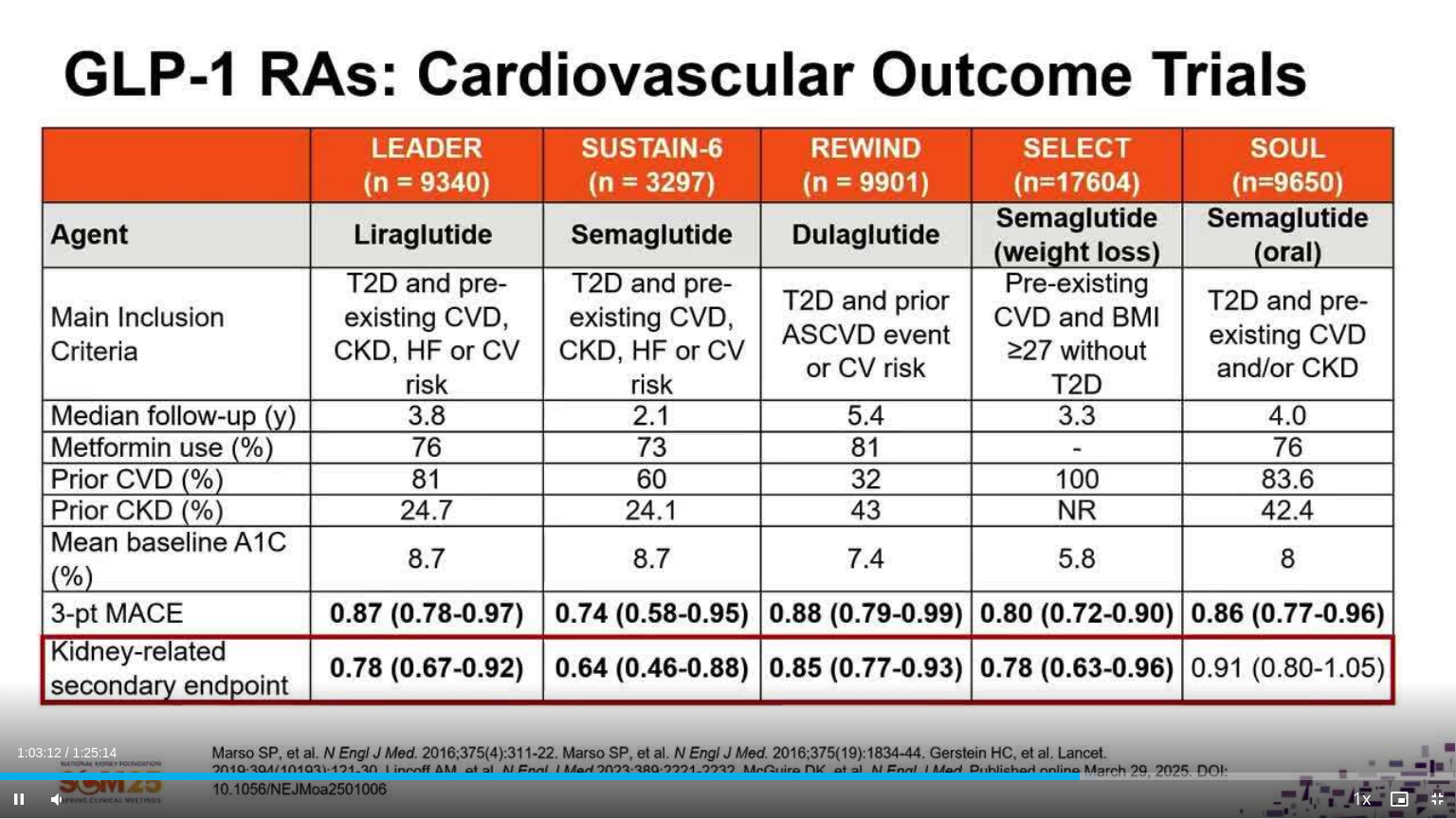 click at bounding box center (1437, 799) 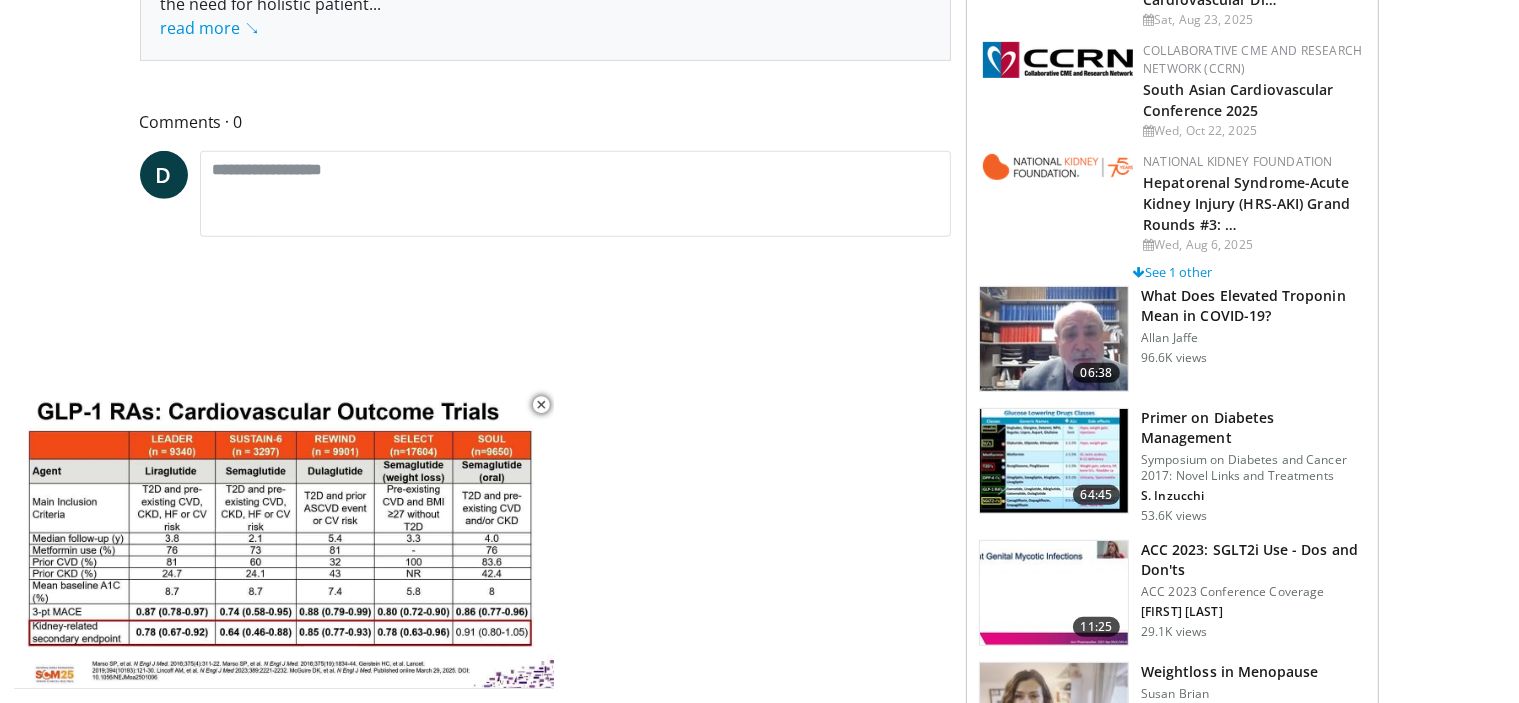 scroll, scrollTop: 892, scrollLeft: 0, axis: vertical 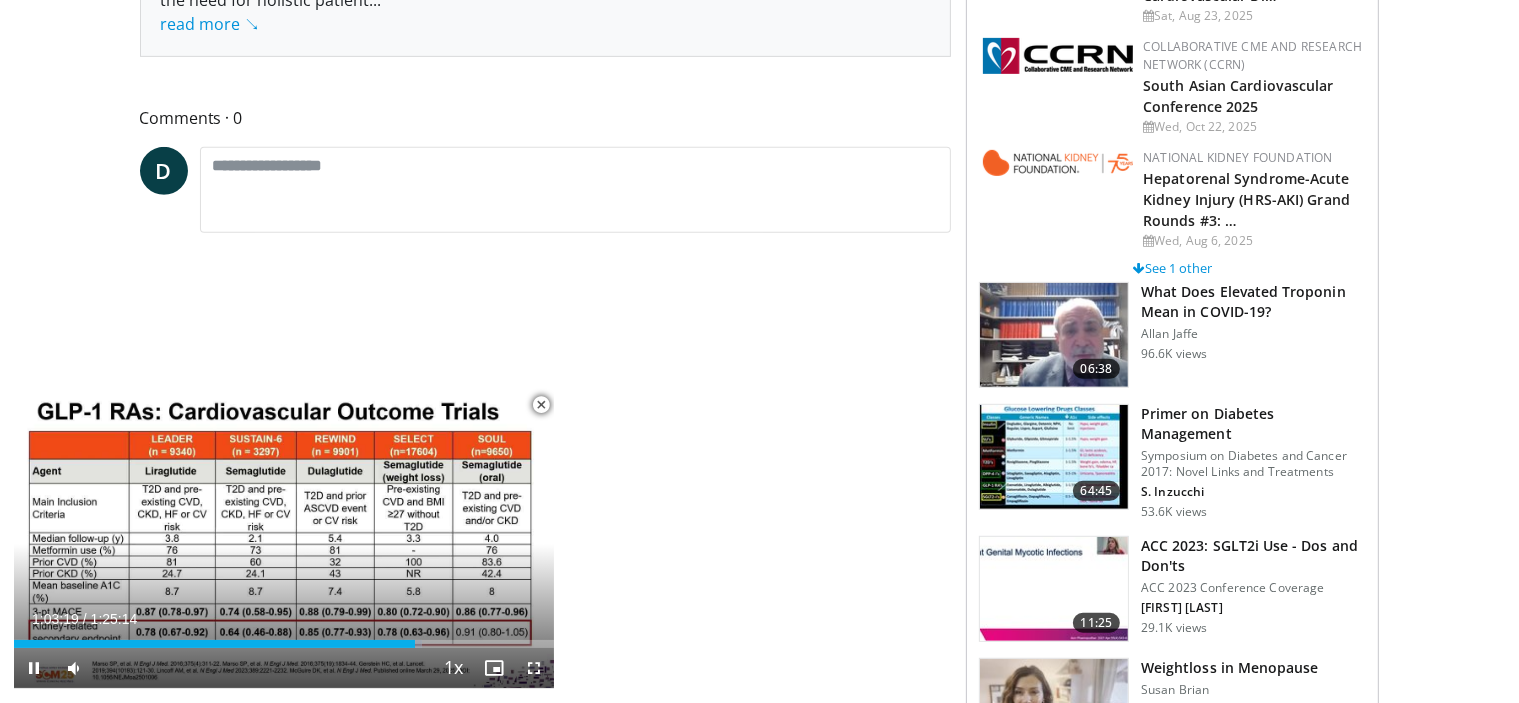 click at bounding box center (541, 405) 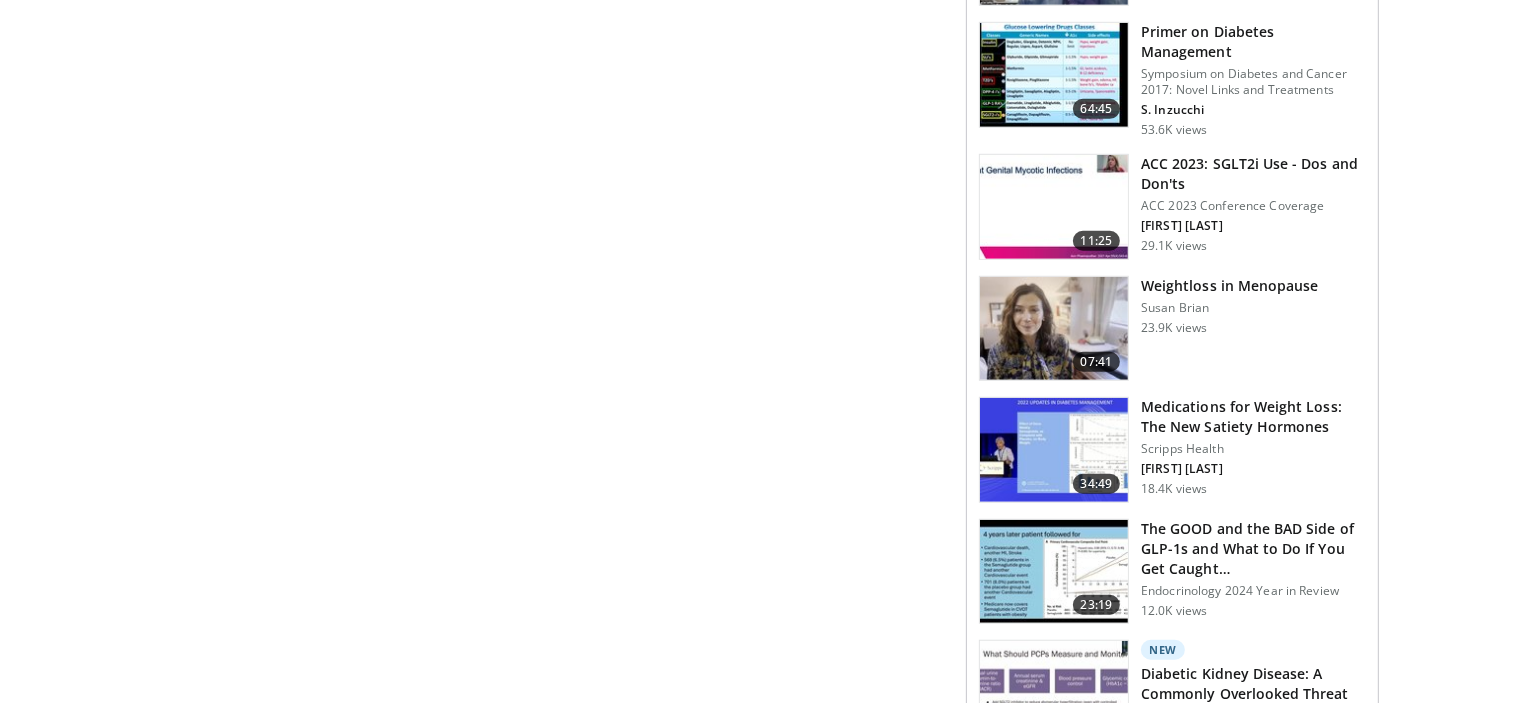 scroll, scrollTop: 1293, scrollLeft: 0, axis: vertical 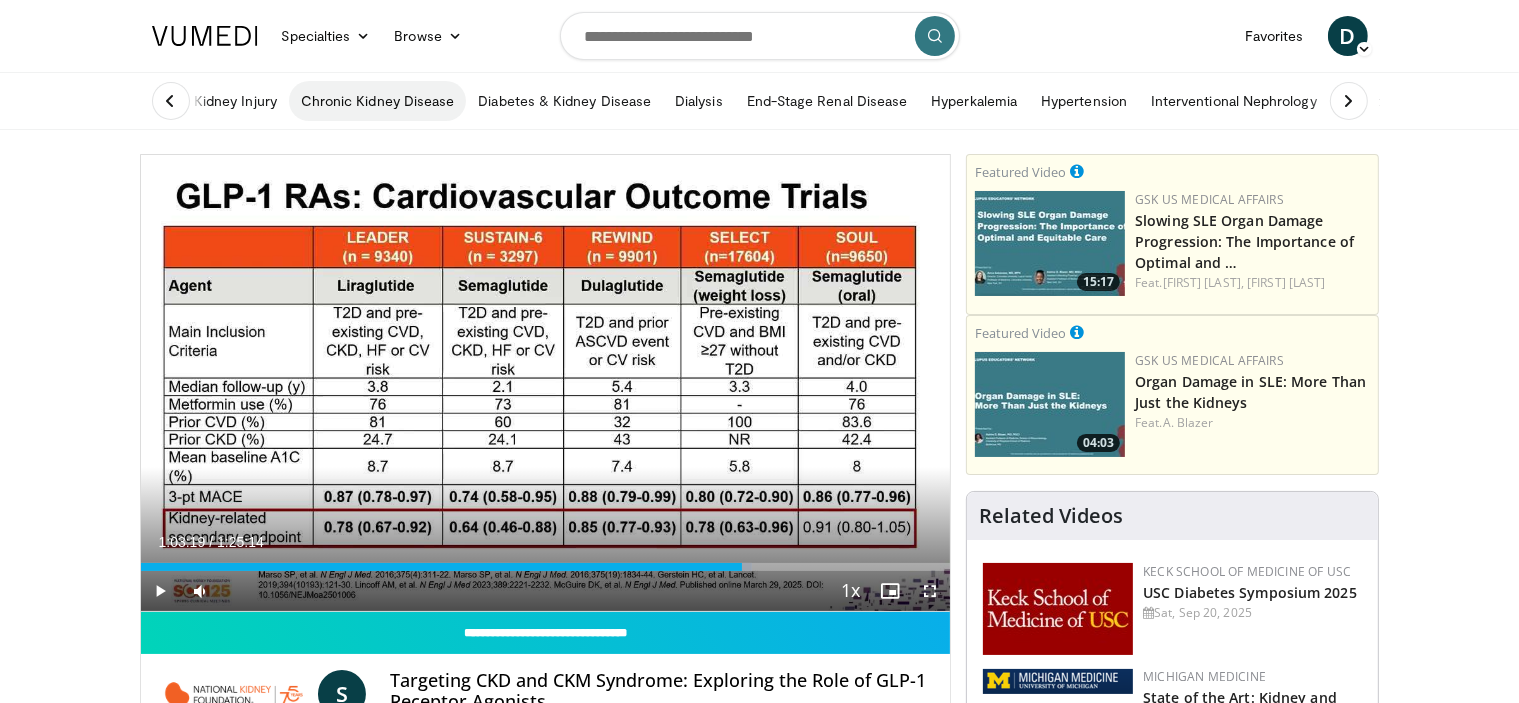 click on "Chronic Kidney Disease" at bounding box center [378, 101] 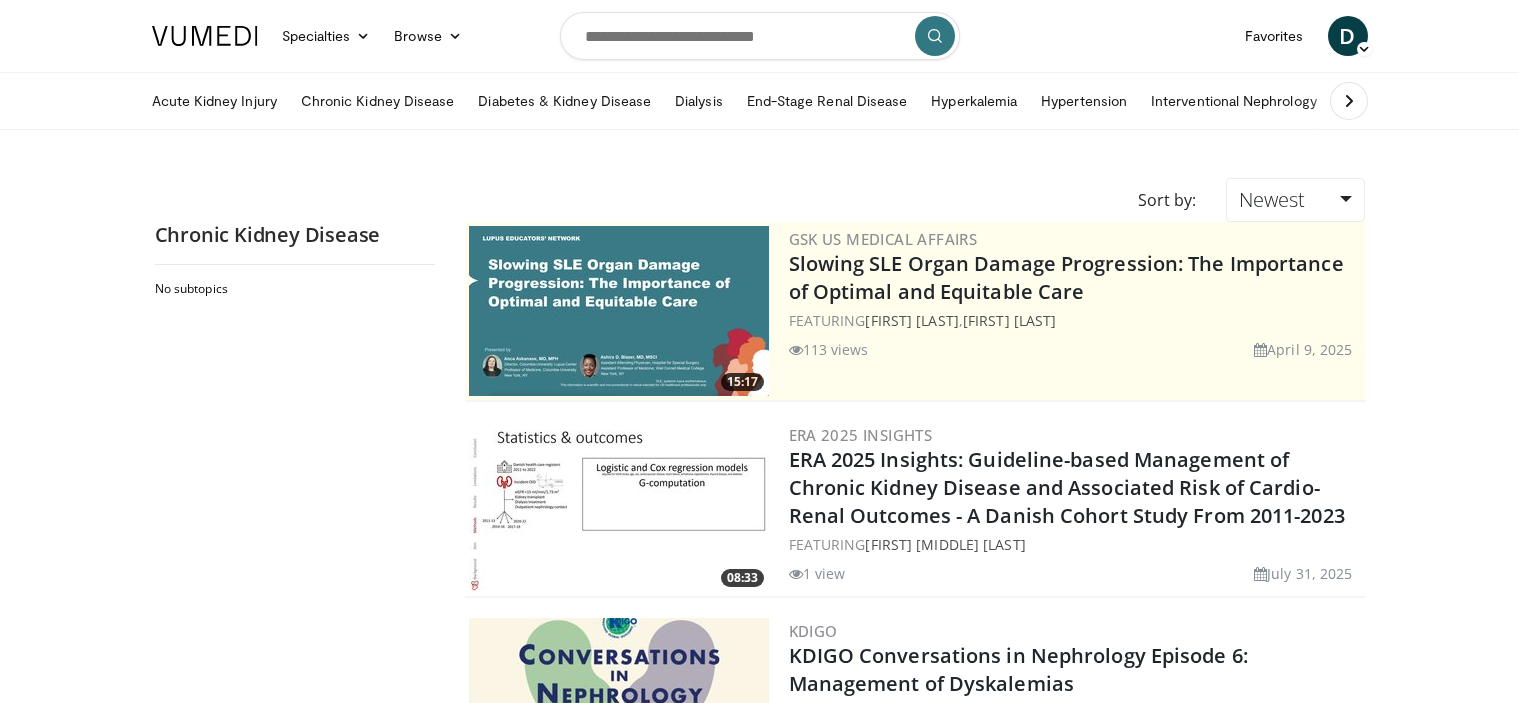 scroll, scrollTop: 0, scrollLeft: 0, axis: both 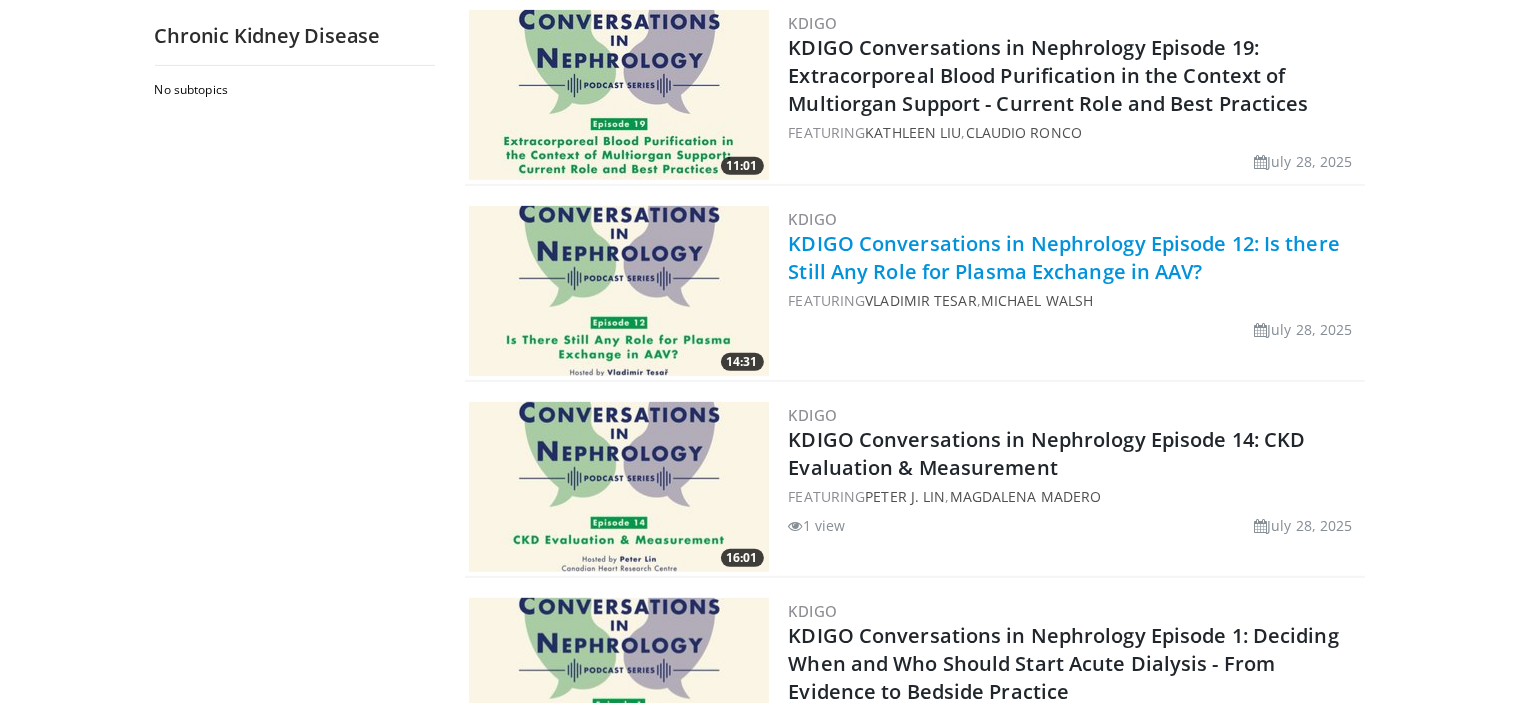 click on "KDIGO Conversations in Nephrology Episode 12: Is there Still Any Role for Plasma Exchange in AAV?" at bounding box center (1064, 257) 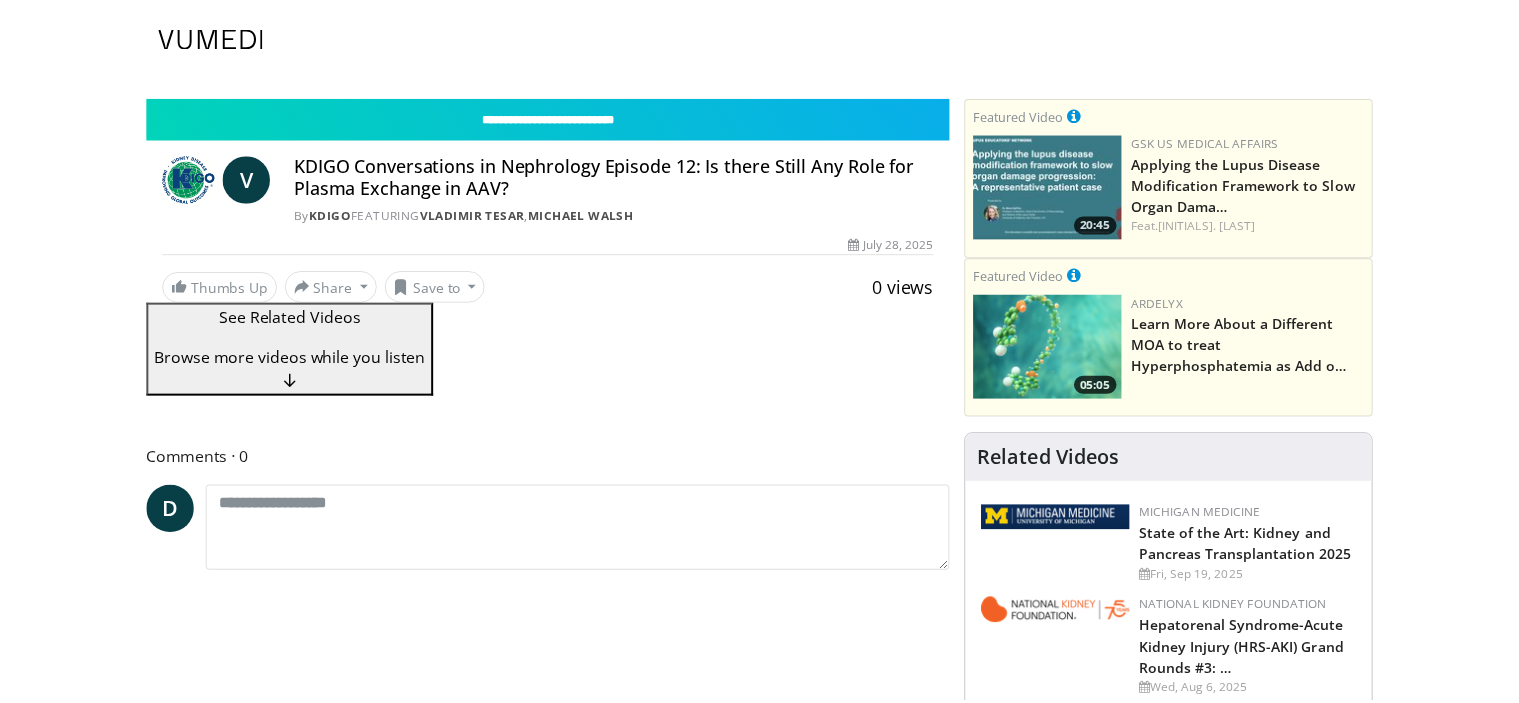 scroll, scrollTop: 0, scrollLeft: 0, axis: both 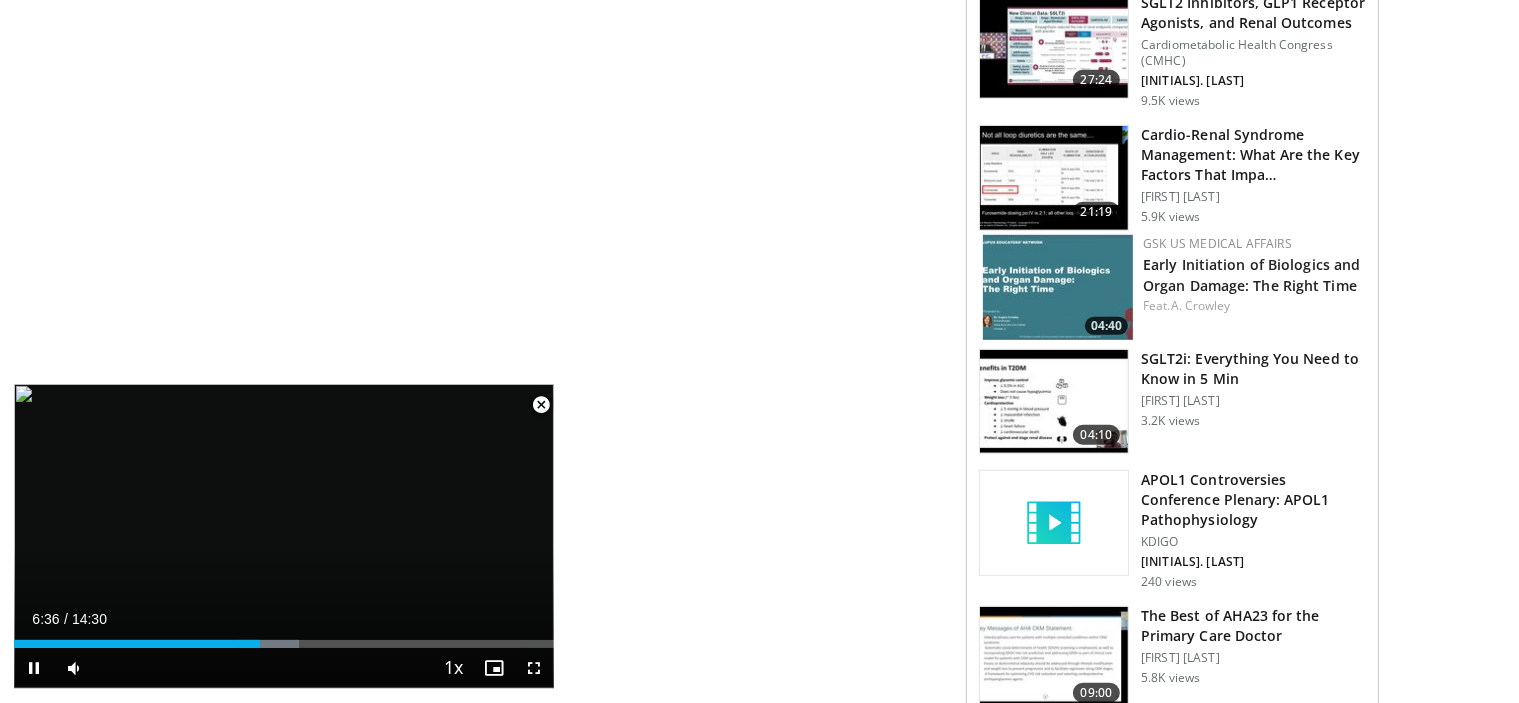 click at bounding box center (541, 405) 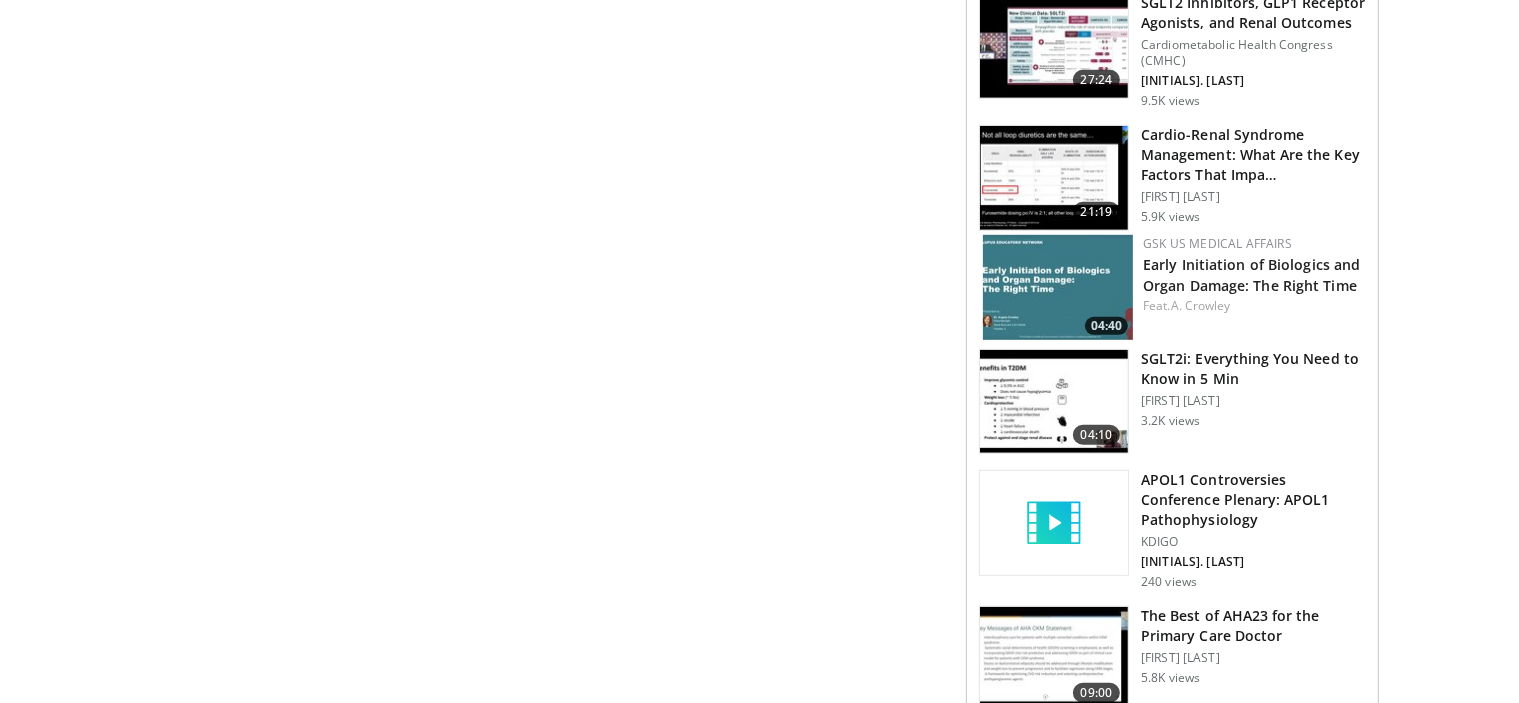 click on "APOL1 Controversies Conference Plenary: APOL1 Pathophysiology" at bounding box center (1253, 500) 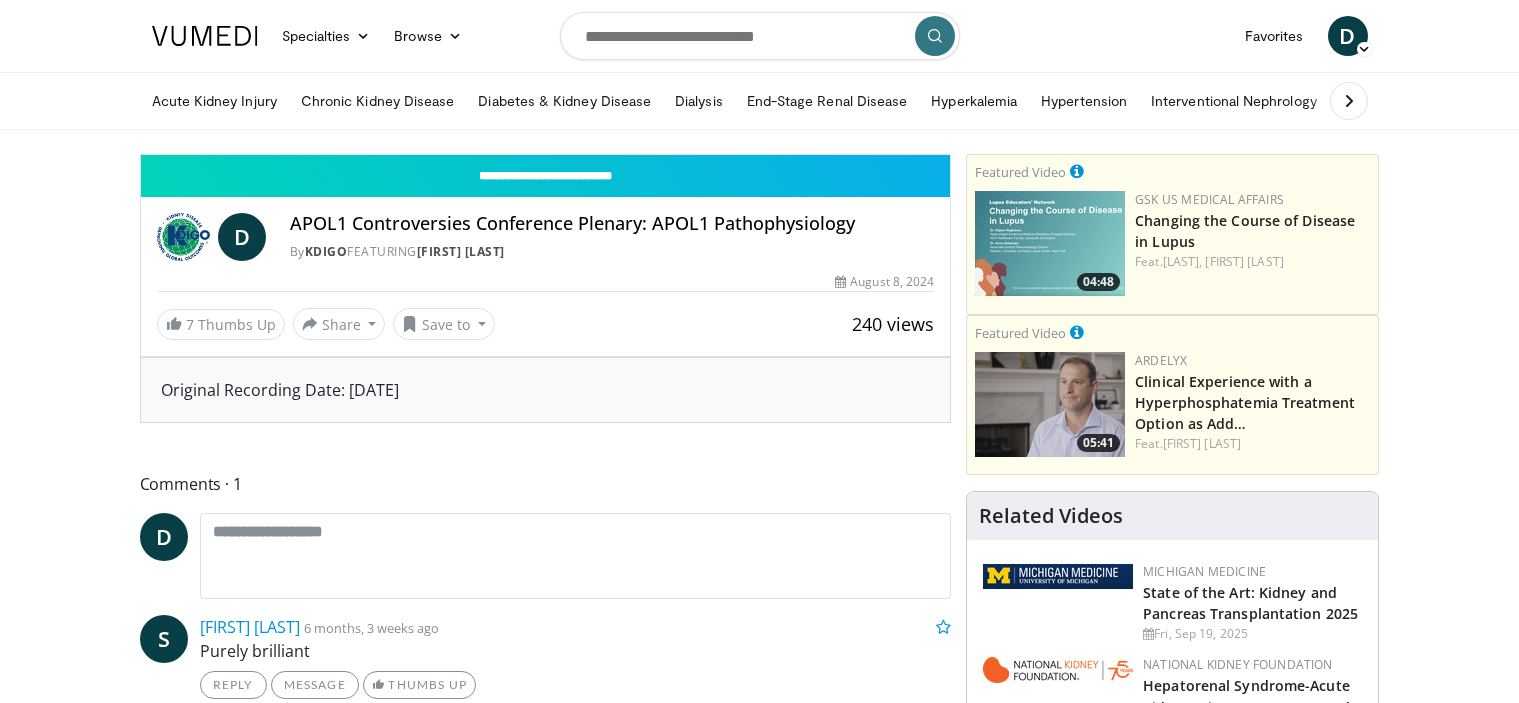 scroll, scrollTop: 0, scrollLeft: 0, axis: both 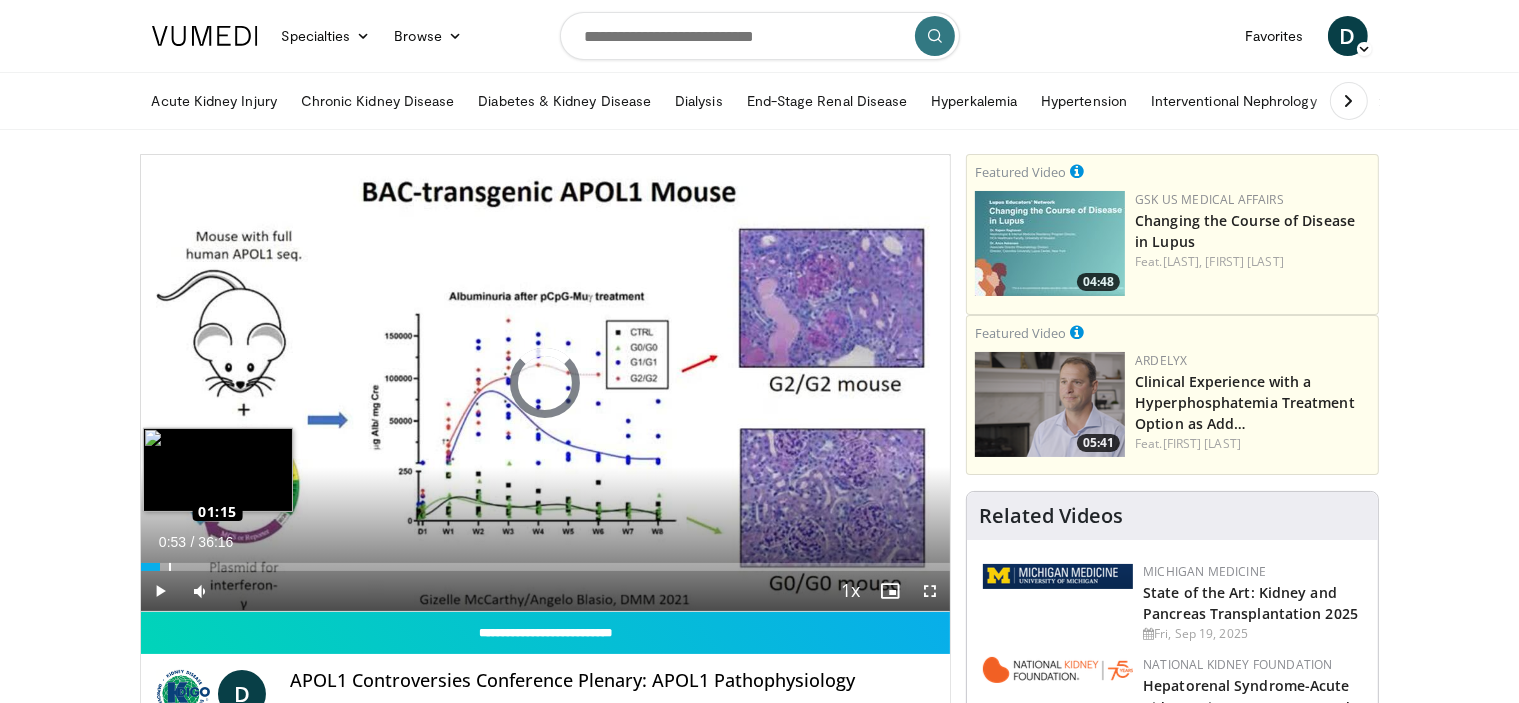 drag, startPoint x: 149, startPoint y: 564, endPoint x: 168, endPoint y: 566, distance: 19.104973 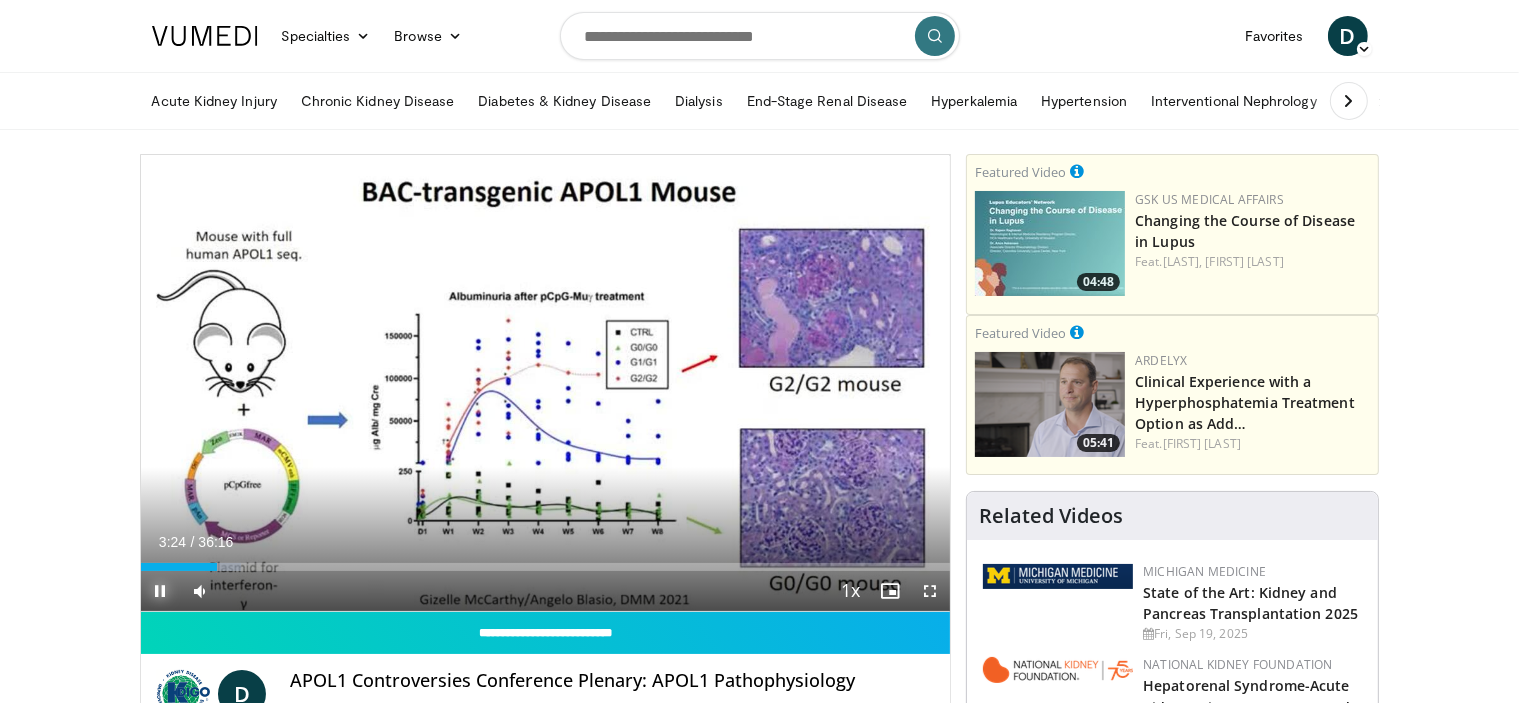 click at bounding box center [161, 591] 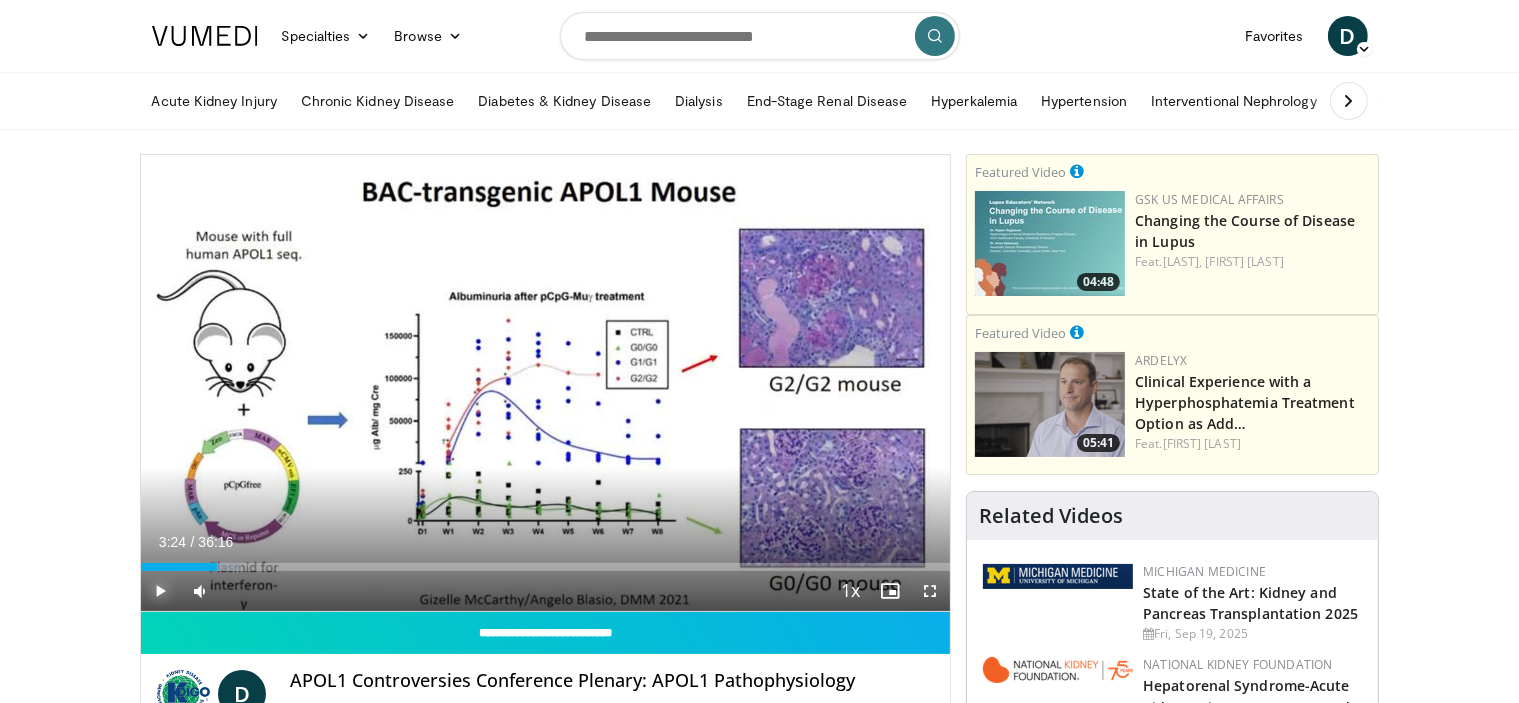 click at bounding box center [161, 591] 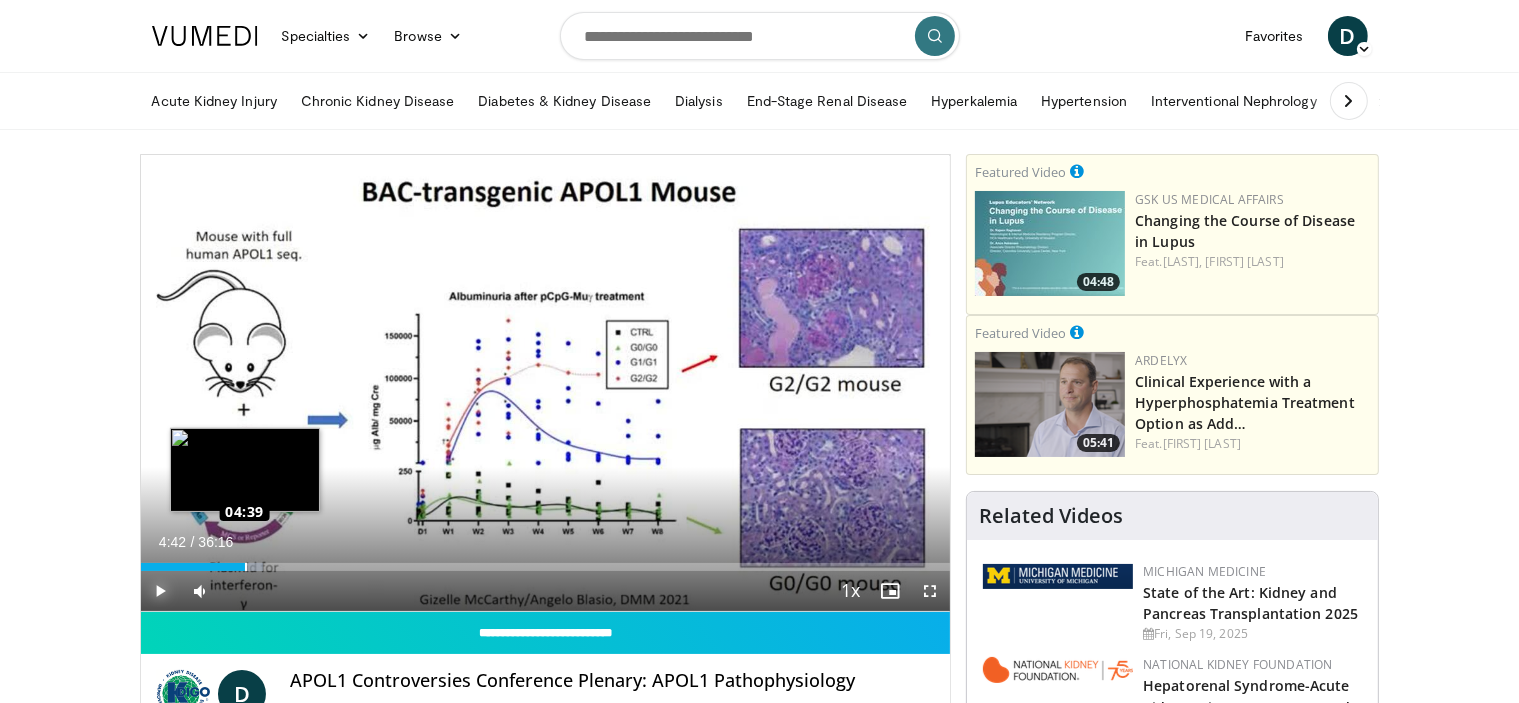 drag, startPoint x: 209, startPoint y: 567, endPoint x: 245, endPoint y: 564, distance: 36.124783 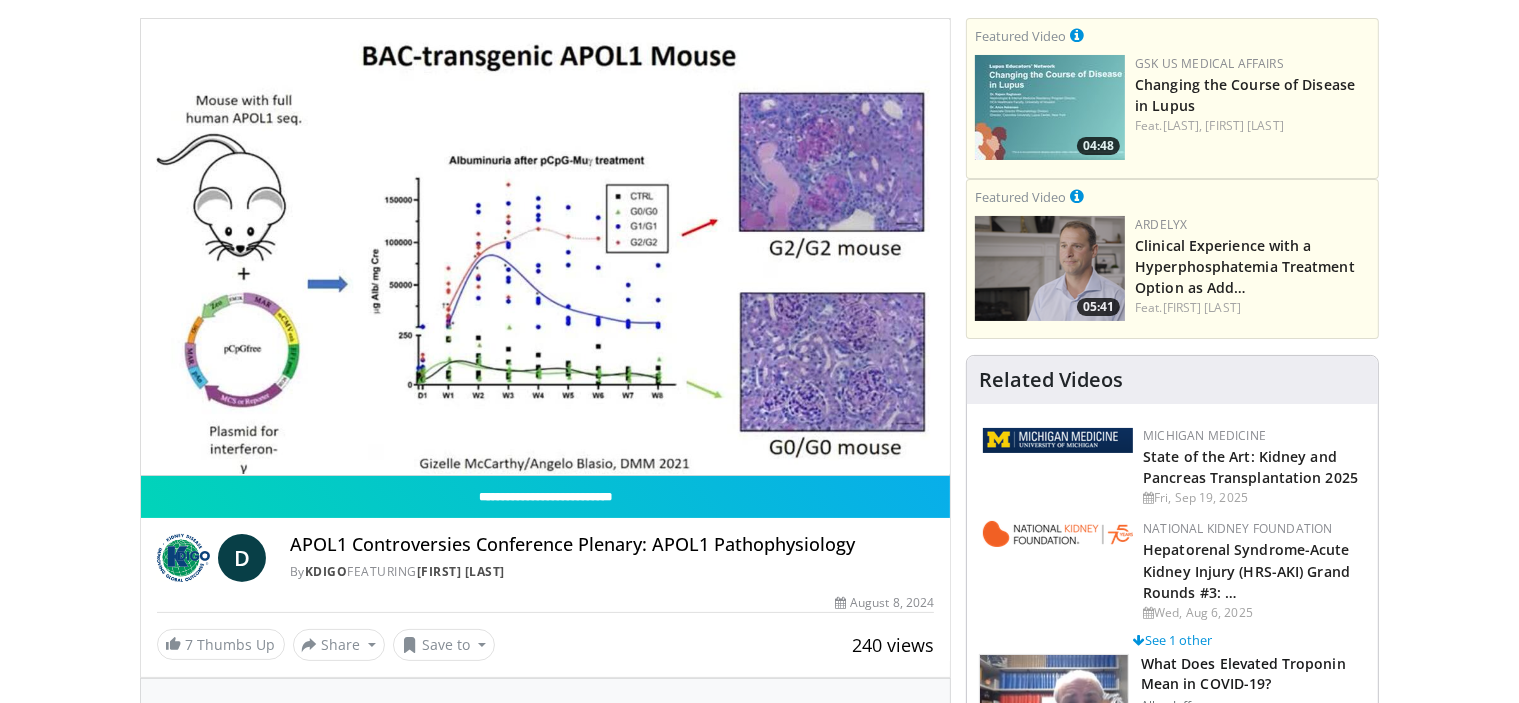 scroll, scrollTop: 140, scrollLeft: 0, axis: vertical 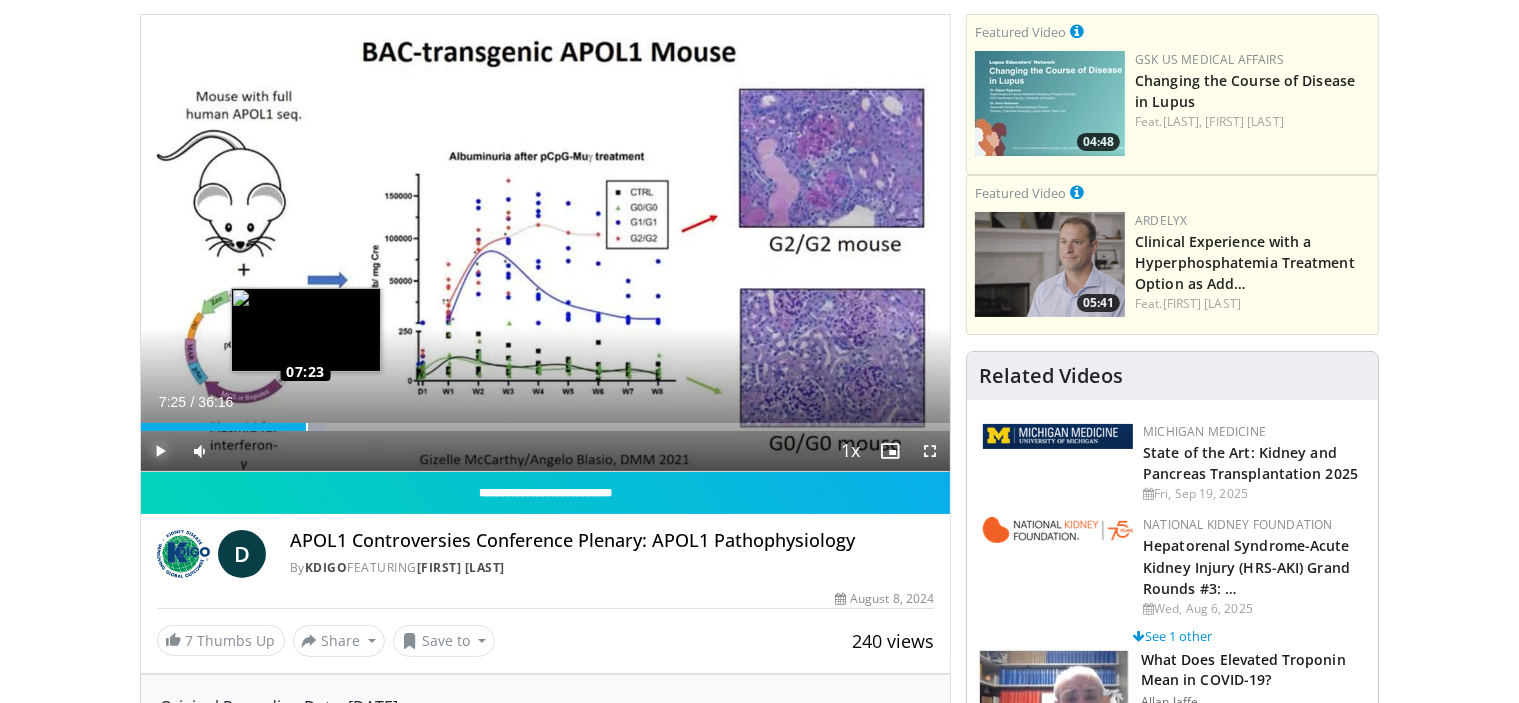 drag, startPoint x: 278, startPoint y: 420, endPoint x: 306, endPoint y: 424, distance: 28.284271 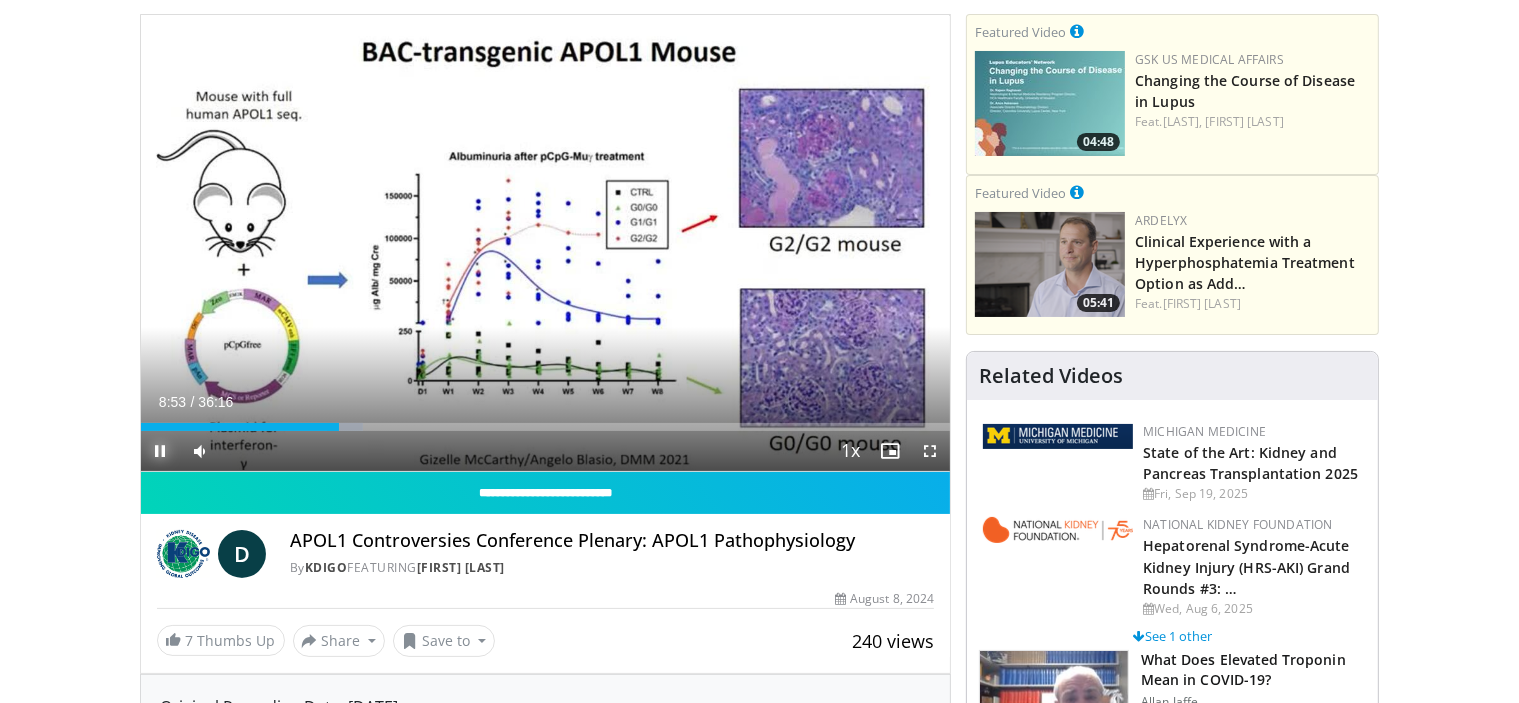 click at bounding box center [161, 451] 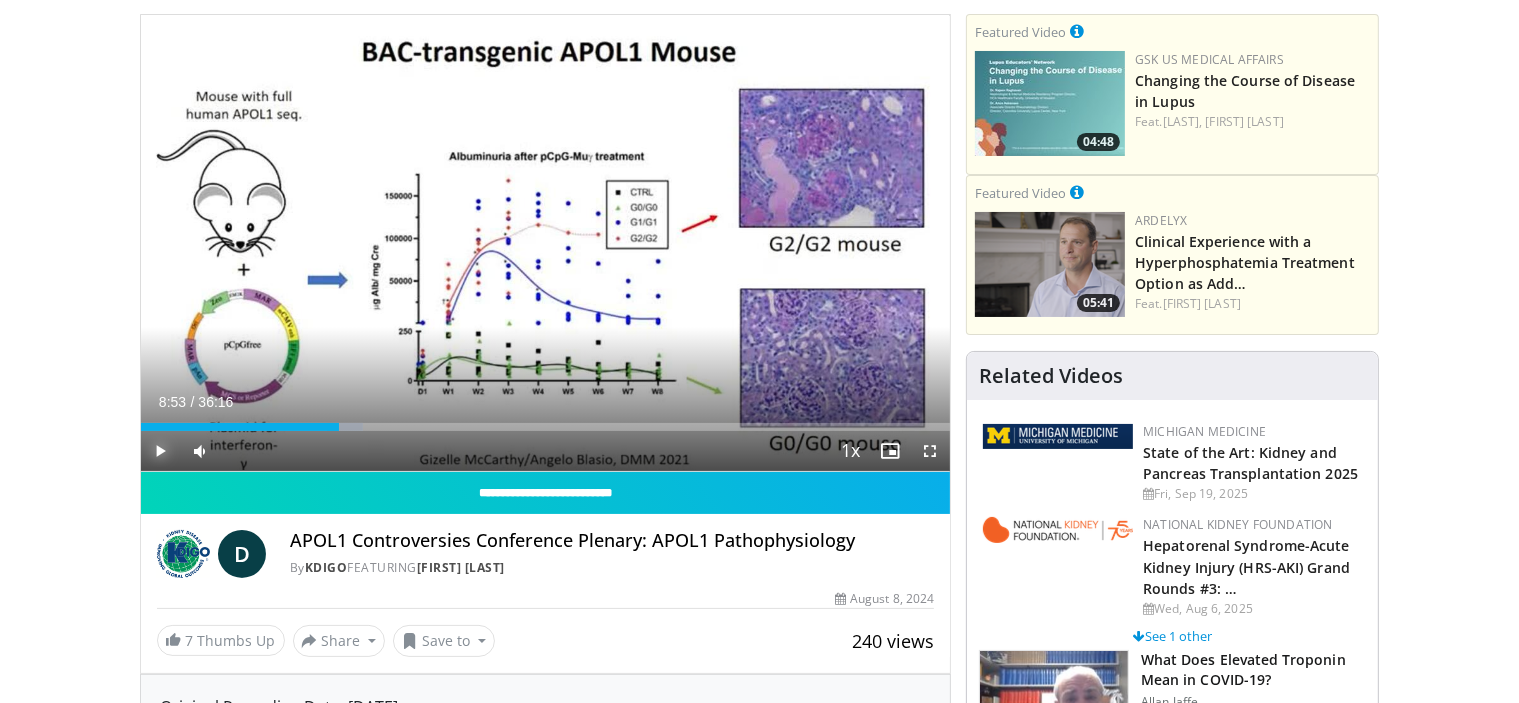 click at bounding box center [161, 451] 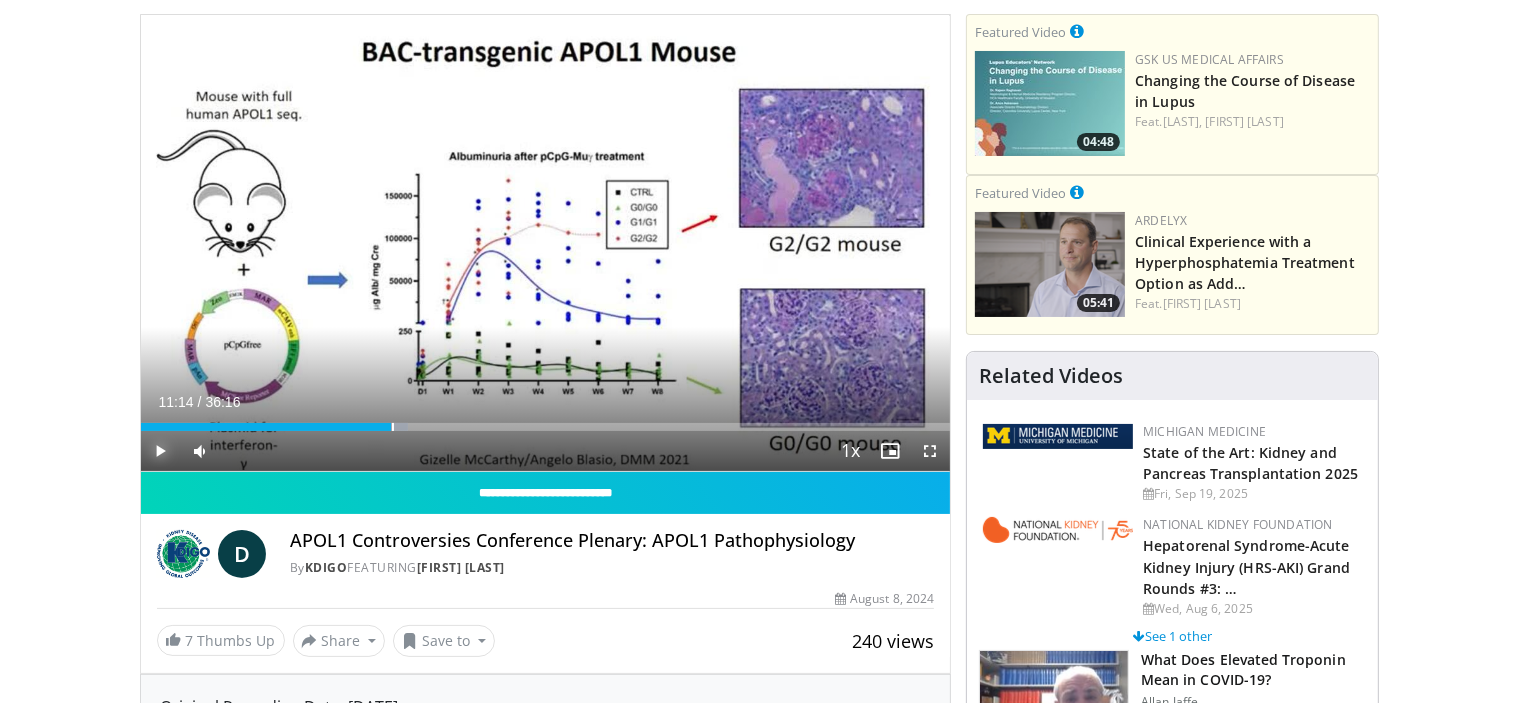 drag, startPoint x: 352, startPoint y: 422, endPoint x: 391, endPoint y: 430, distance: 39.812057 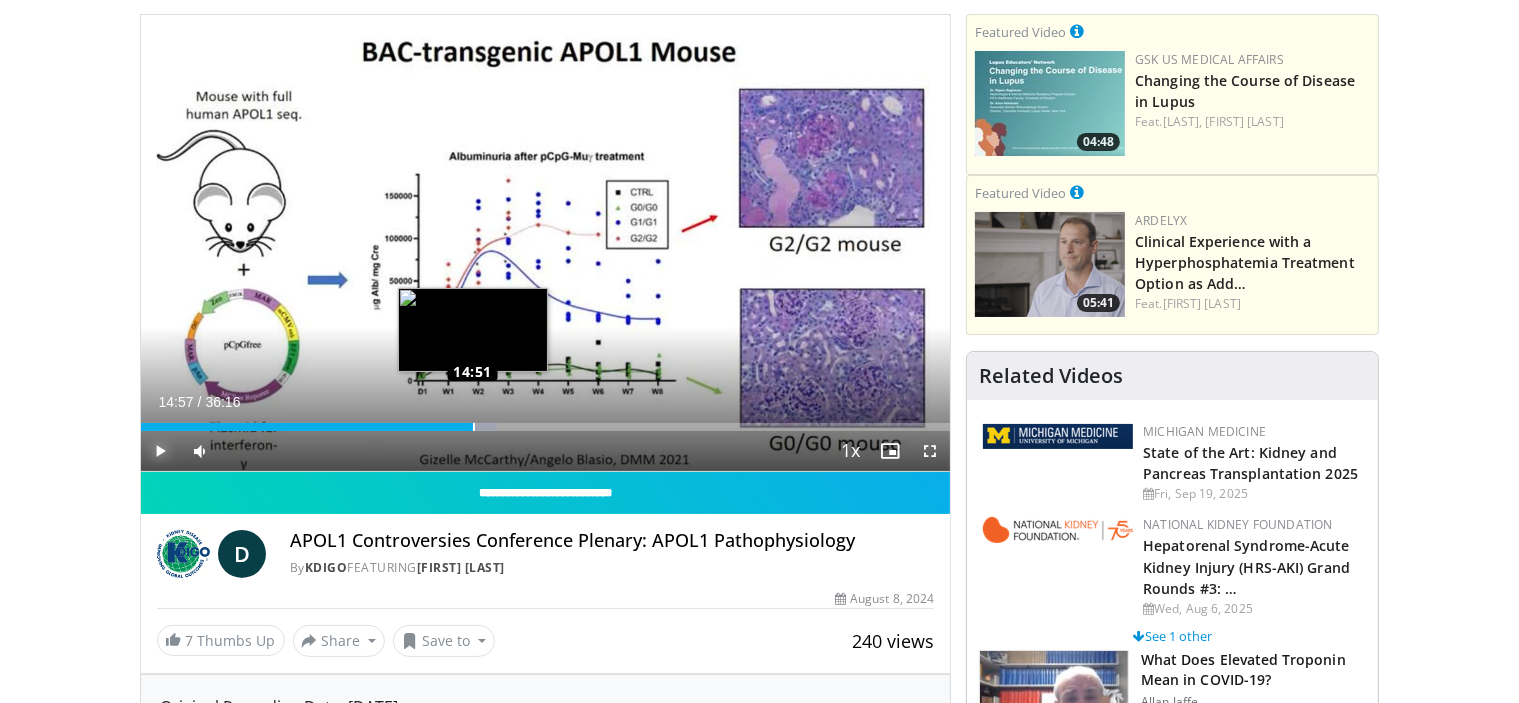 drag, startPoint x: 460, startPoint y: 426, endPoint x: 474, endPoint y: 429, distance: 14.3178215 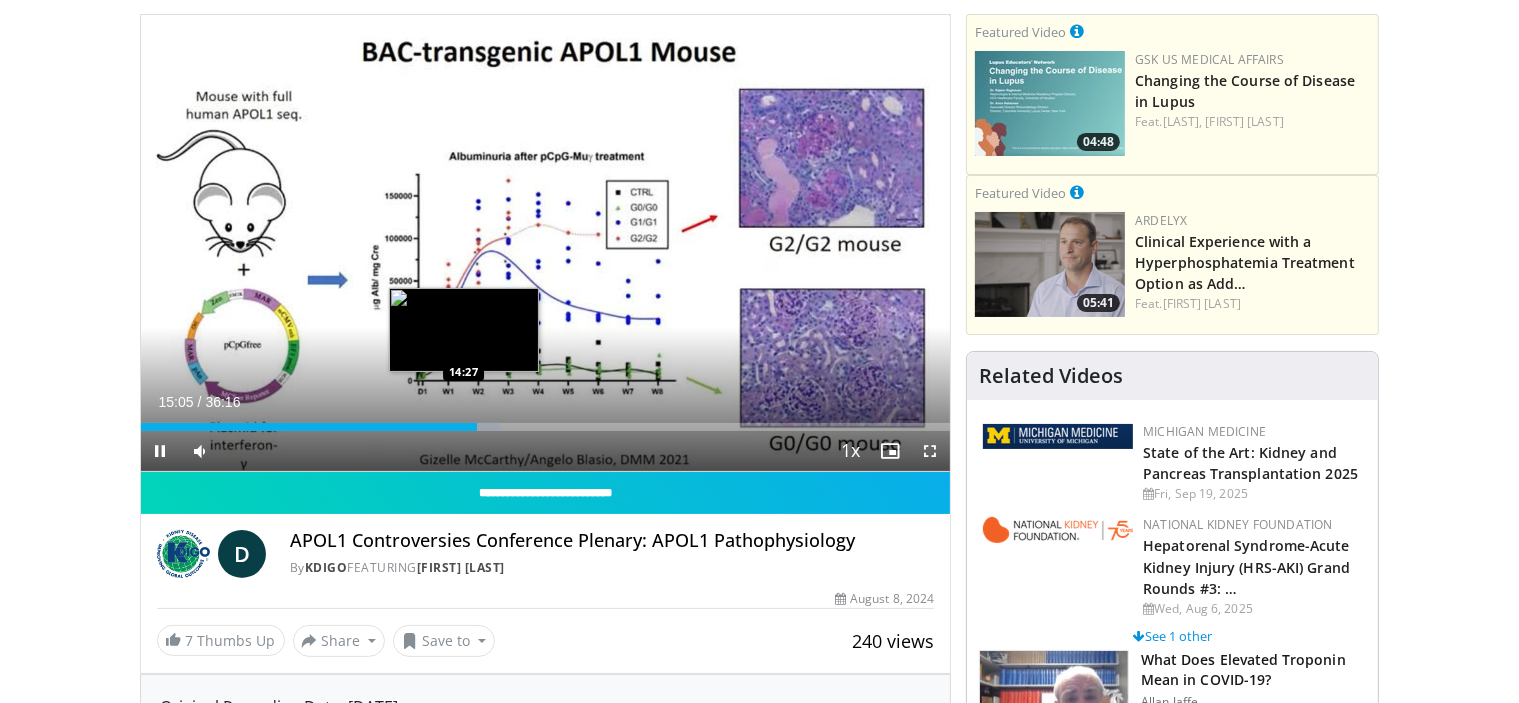 drag, startPoint x: 475, startPoint y: 419, endPoint x: 463, endPoint y: 418, distance: 12.0415945 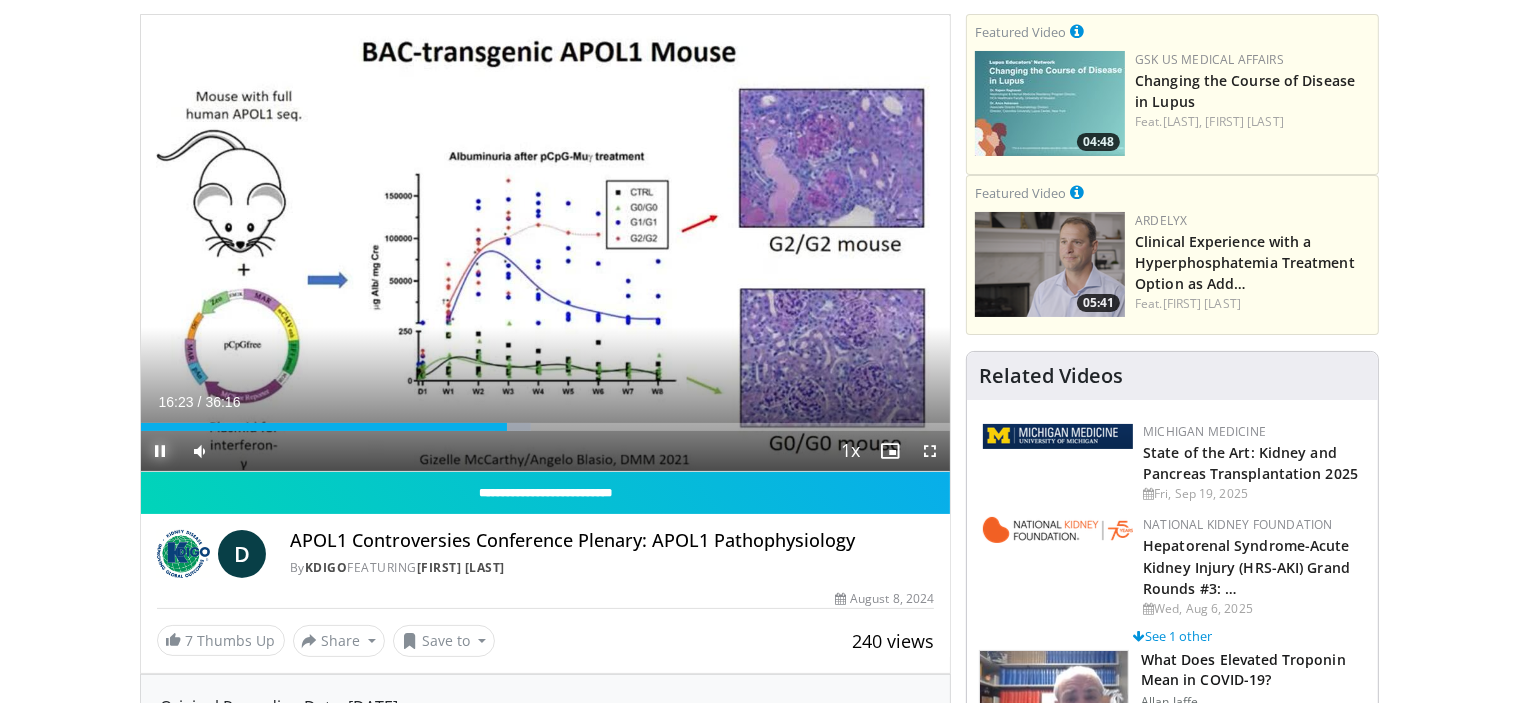 click at bounding box center (161, 451) 